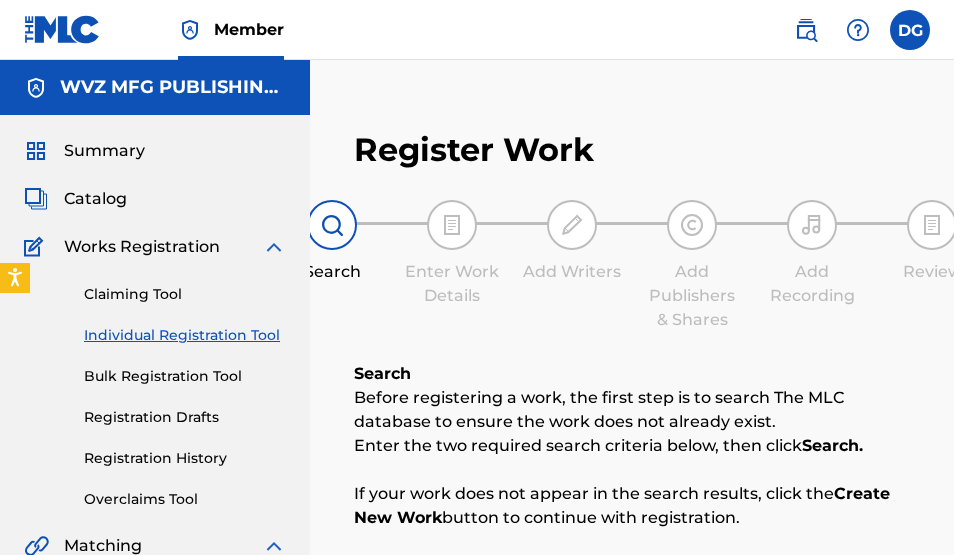 scroll, scrollTop: 500, scrollLeft: 0, axis: vertical 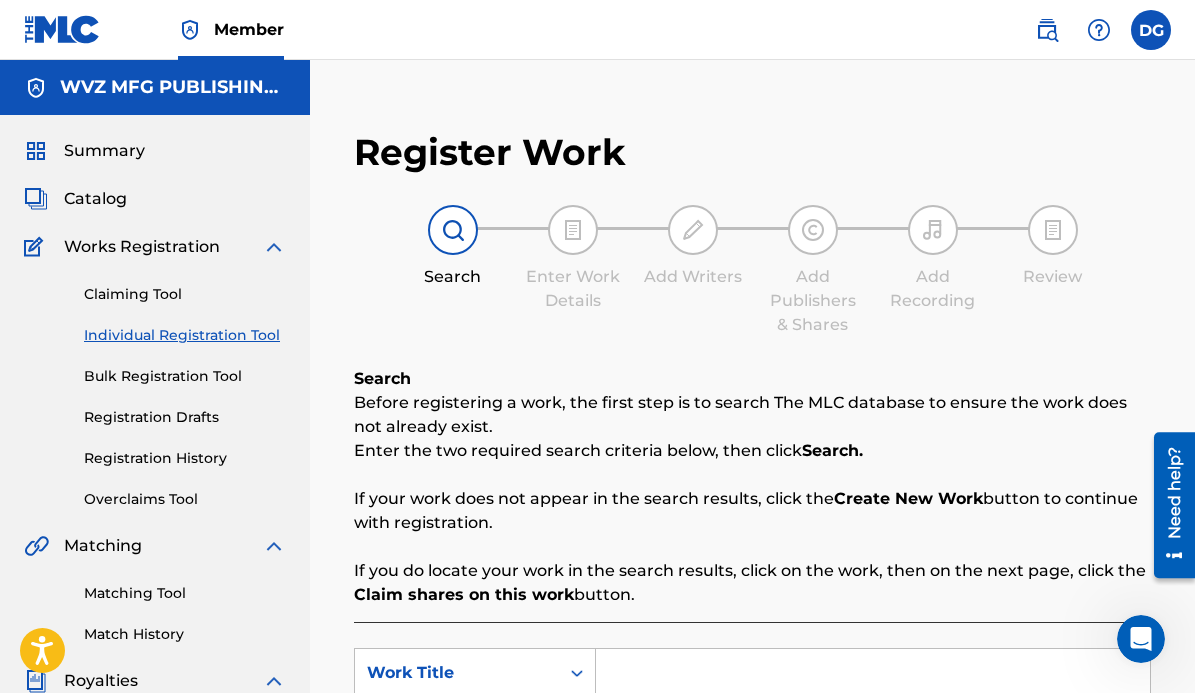 click on "Individual Registration Tool" at bounding box center [185, 335] 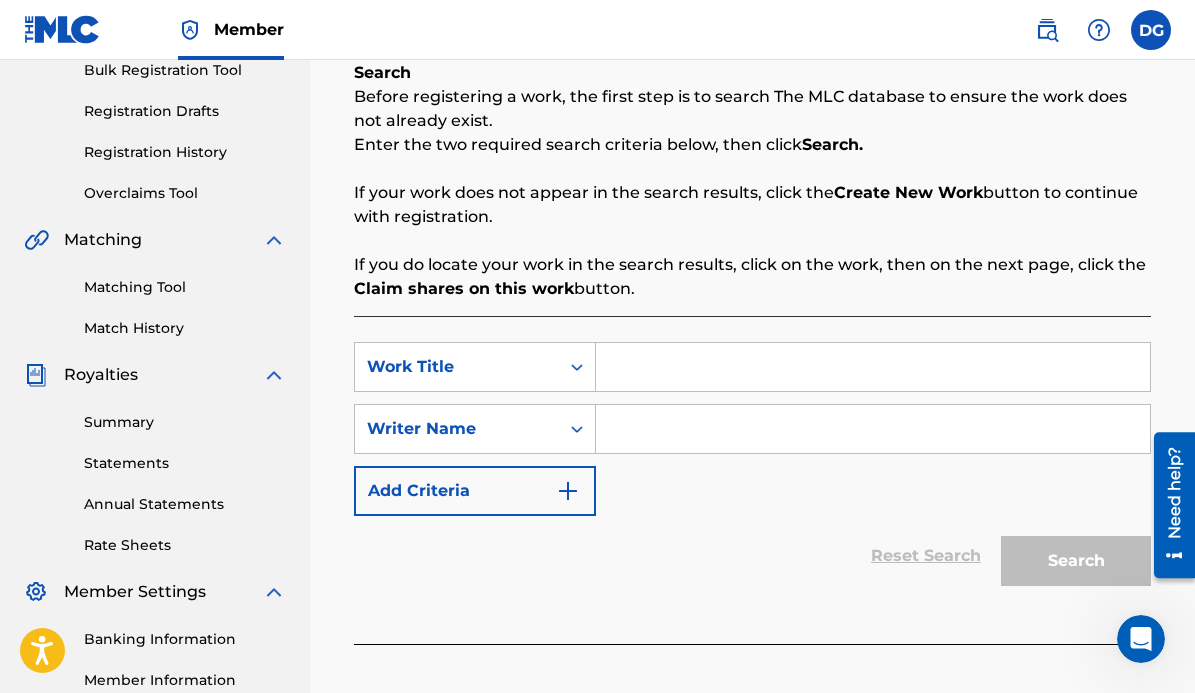 scroll, scrollTop: 305, scrollLeft: 0, axis: vertical 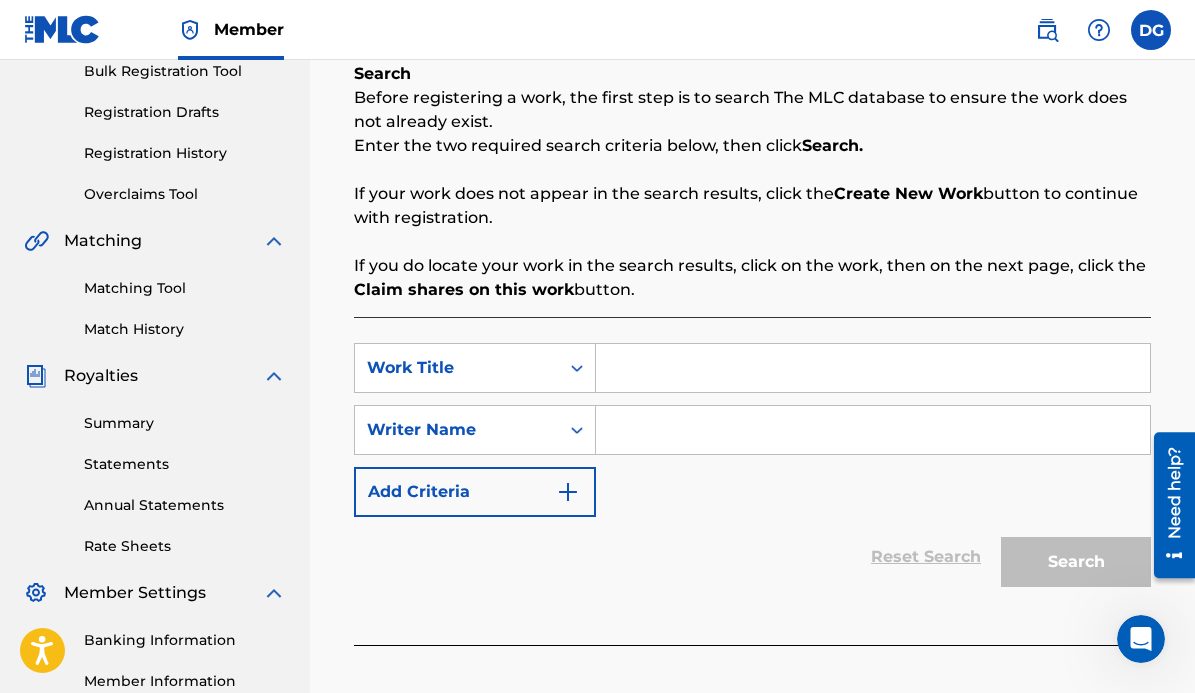 click at bounding box center (873, 368) 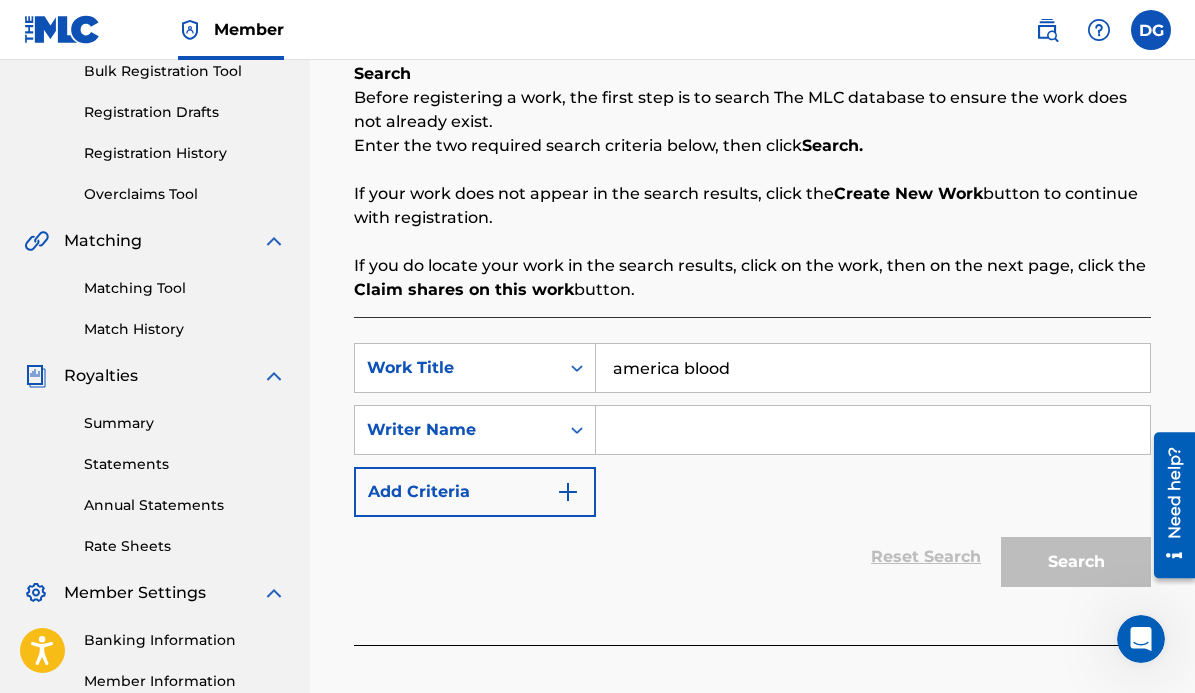 type on "america blood" 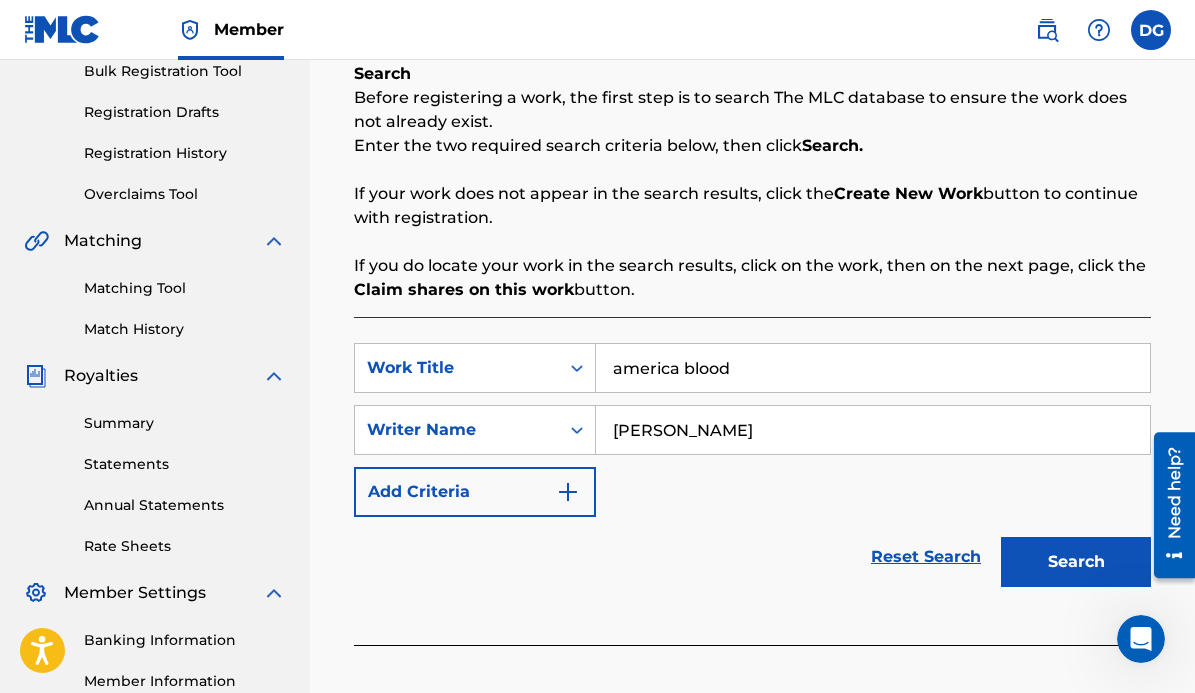 type on "[PERSON_NAME]" 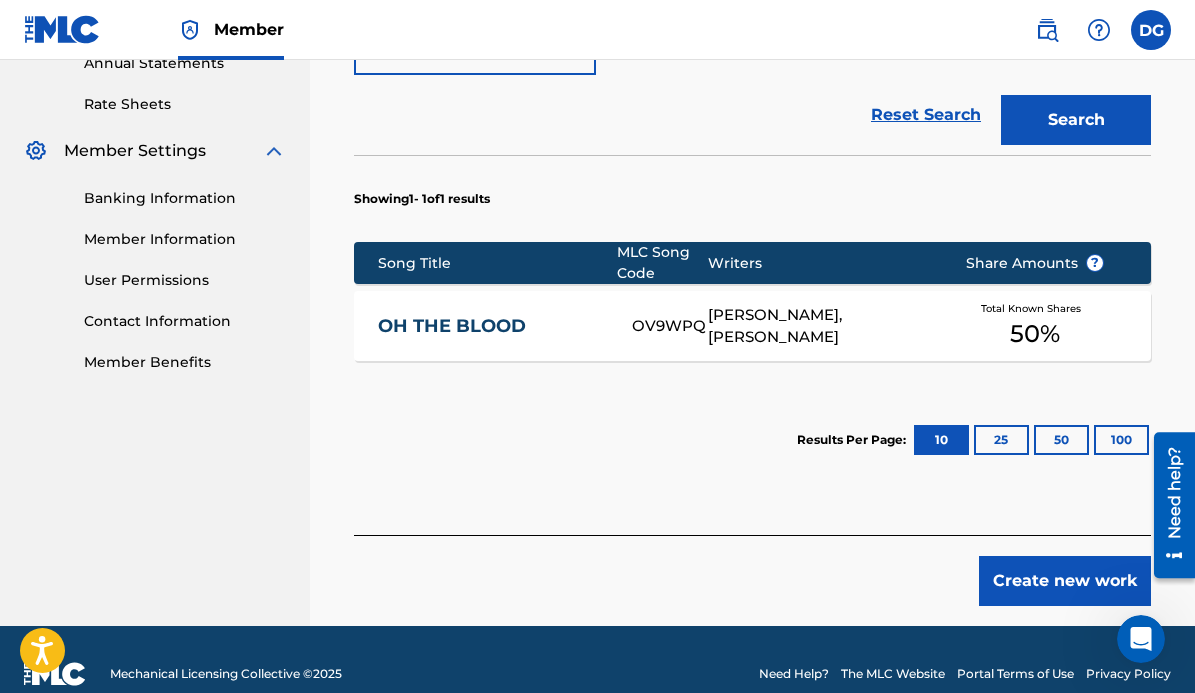 scroll, scrollTop: 776, scrollLeft: 0, axis: vertical 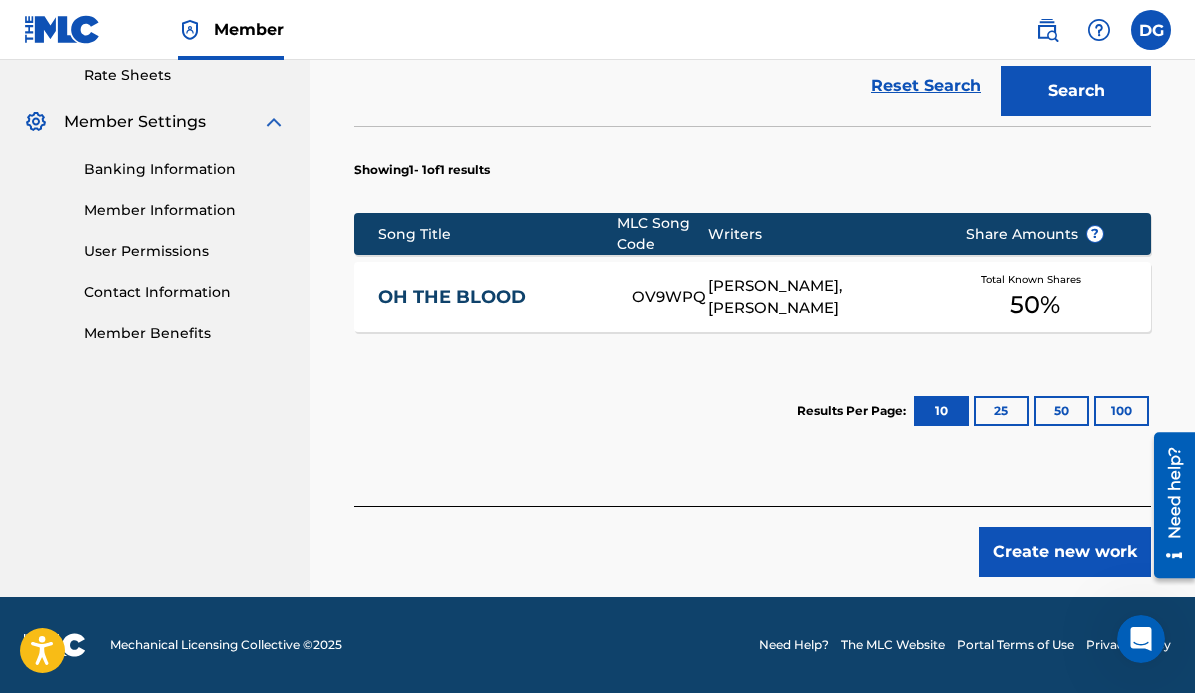 click on "Create new work" at bounding box center (1065, 552) 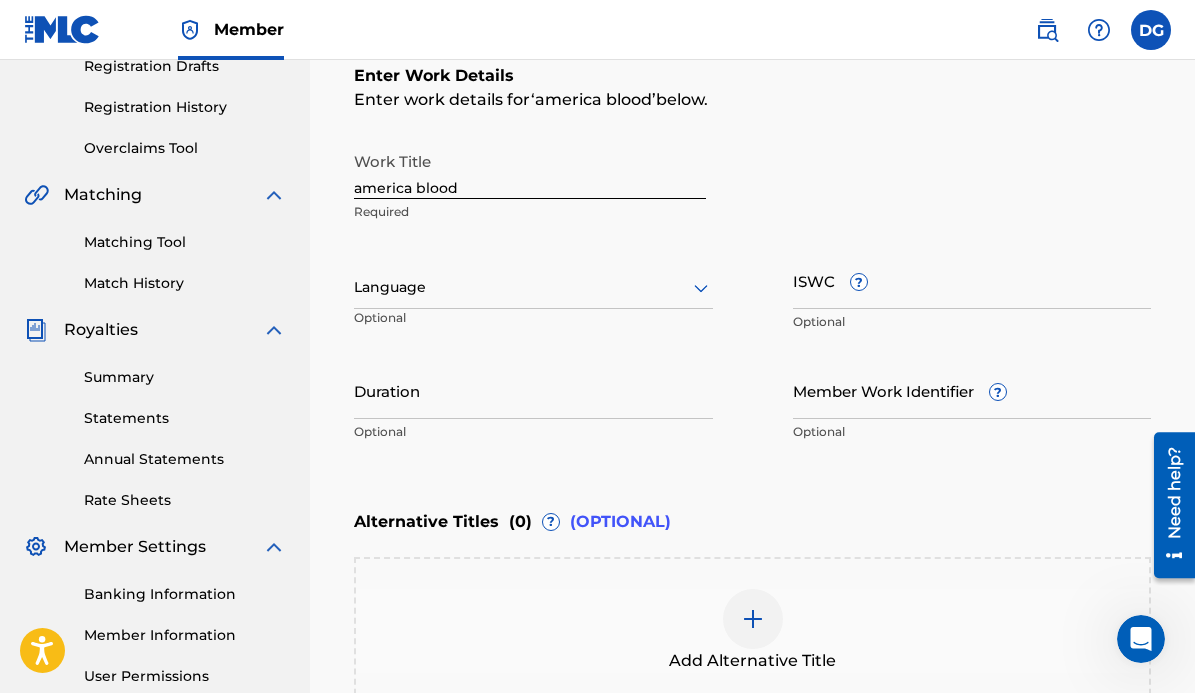 scroll, scrollTop: 350, scrollLeft: 0, axis: vertical 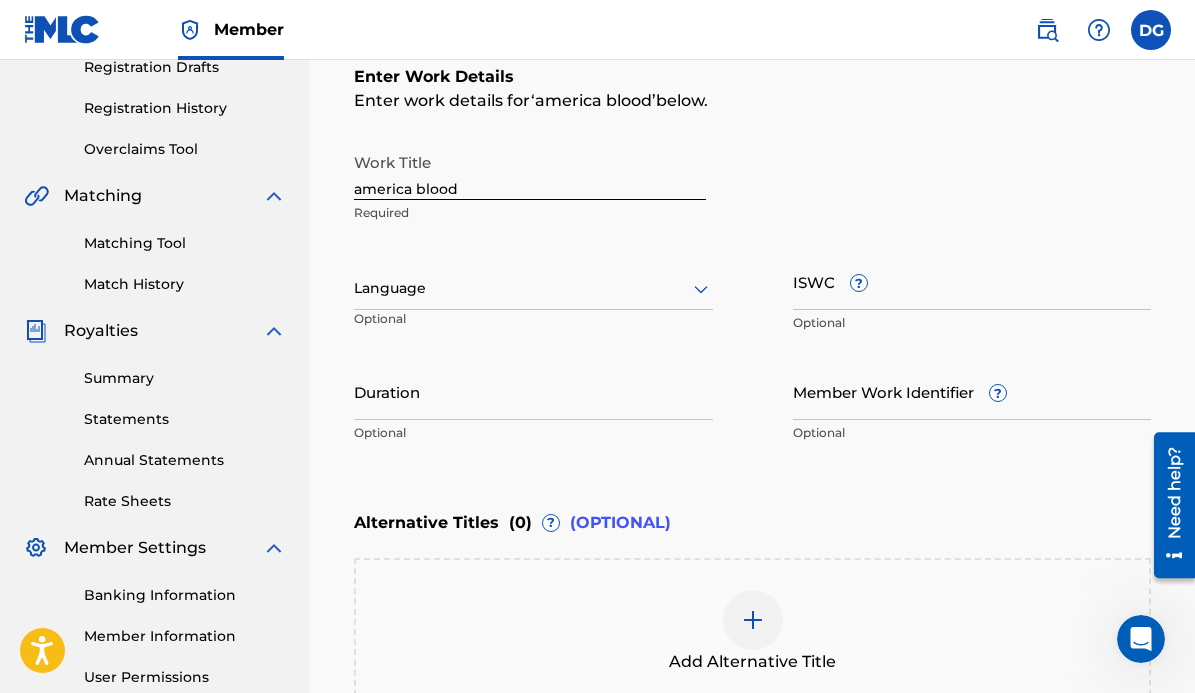 click at bounding box center [533, 288] 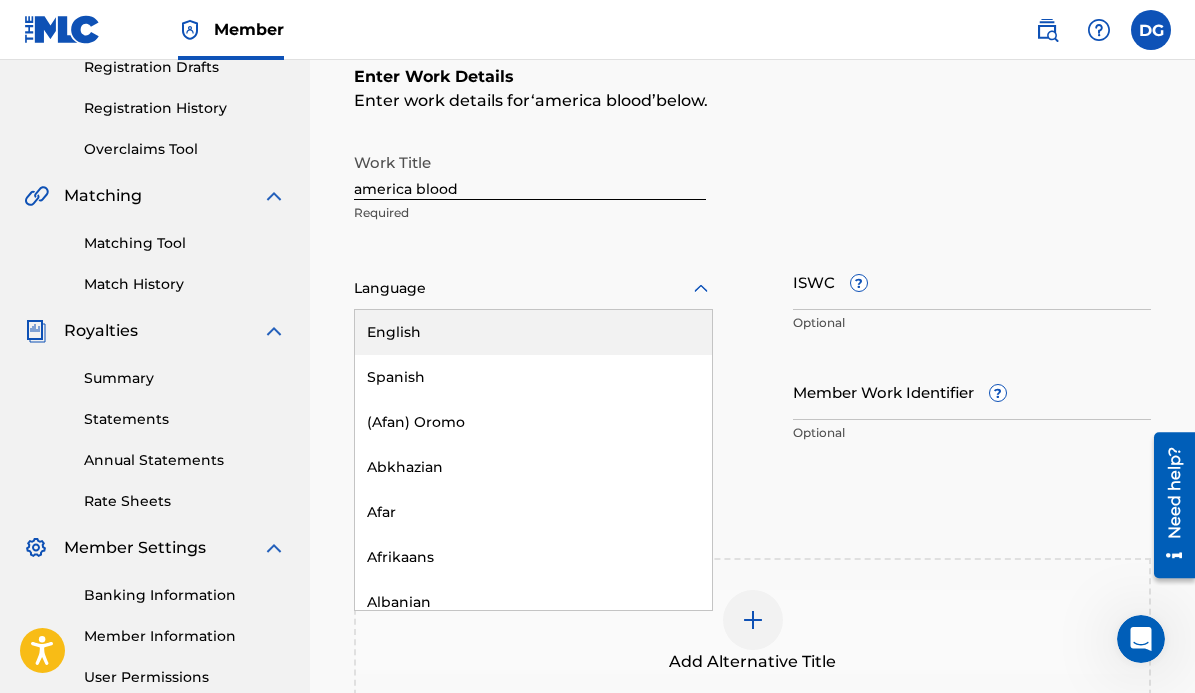 click on "English" at bounding box center [533, 332] 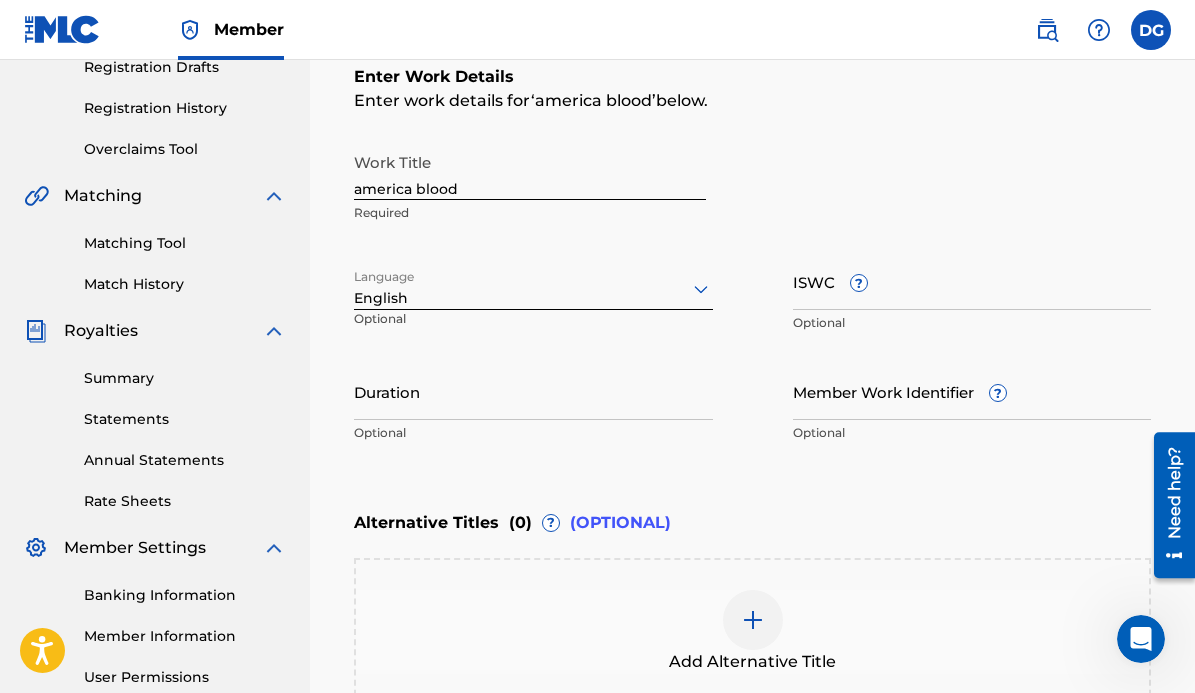 click on "Duration" at bounding box center (533, 391) 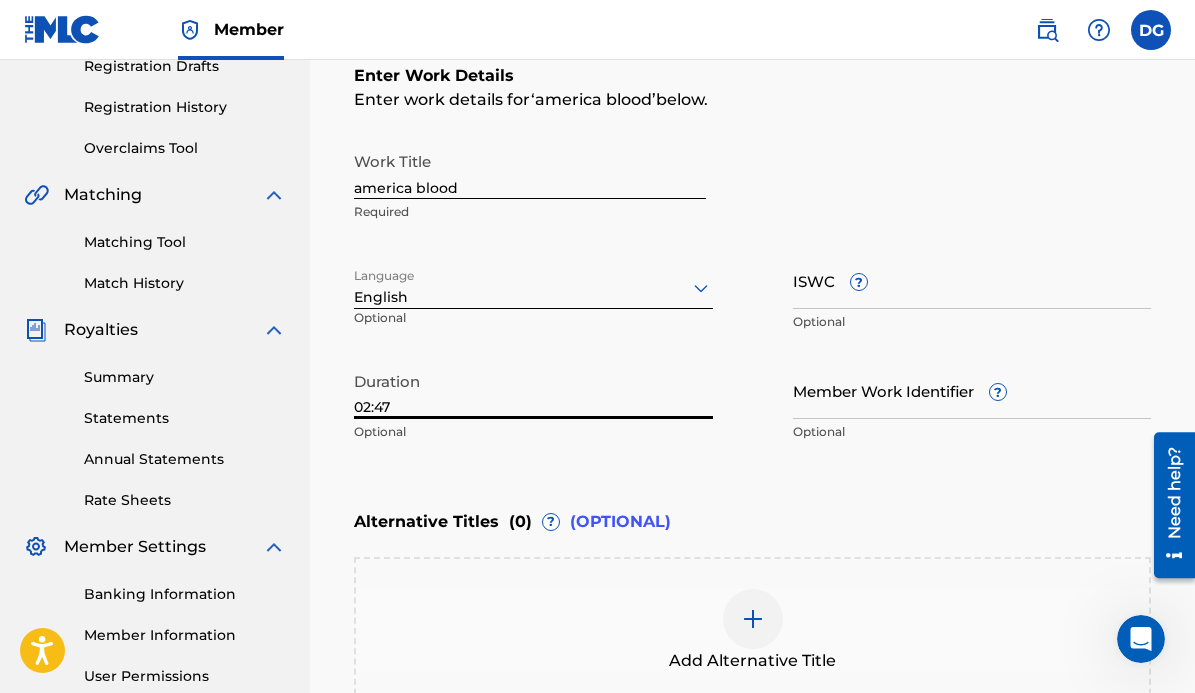 scroll, scrollTop: 350, scrollLeft: 0, axis: vertical 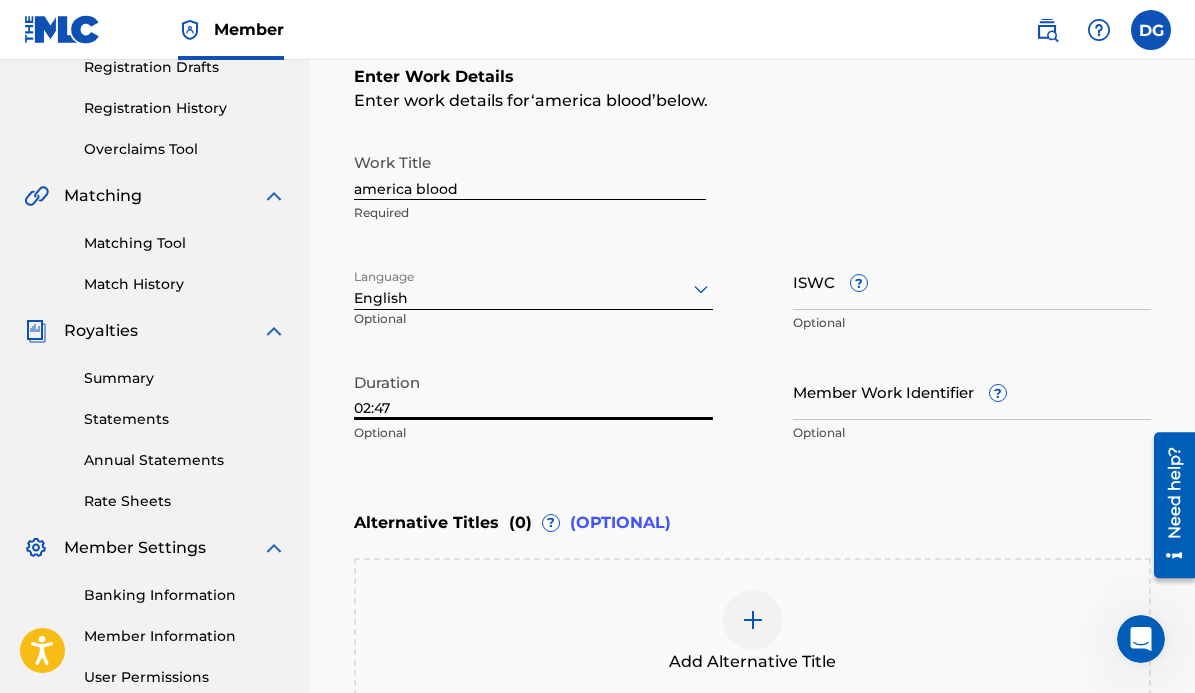 type on "02:47" 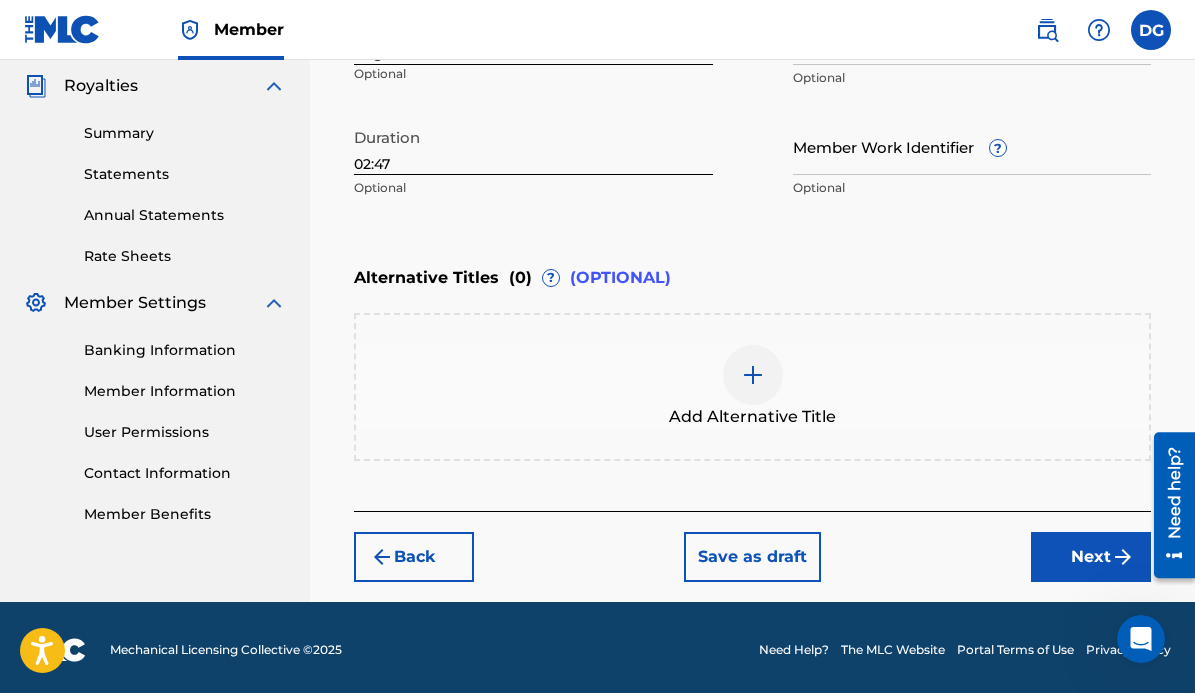 scroll, scrollTop: 597, scrollLeft: 0, axis: vertical 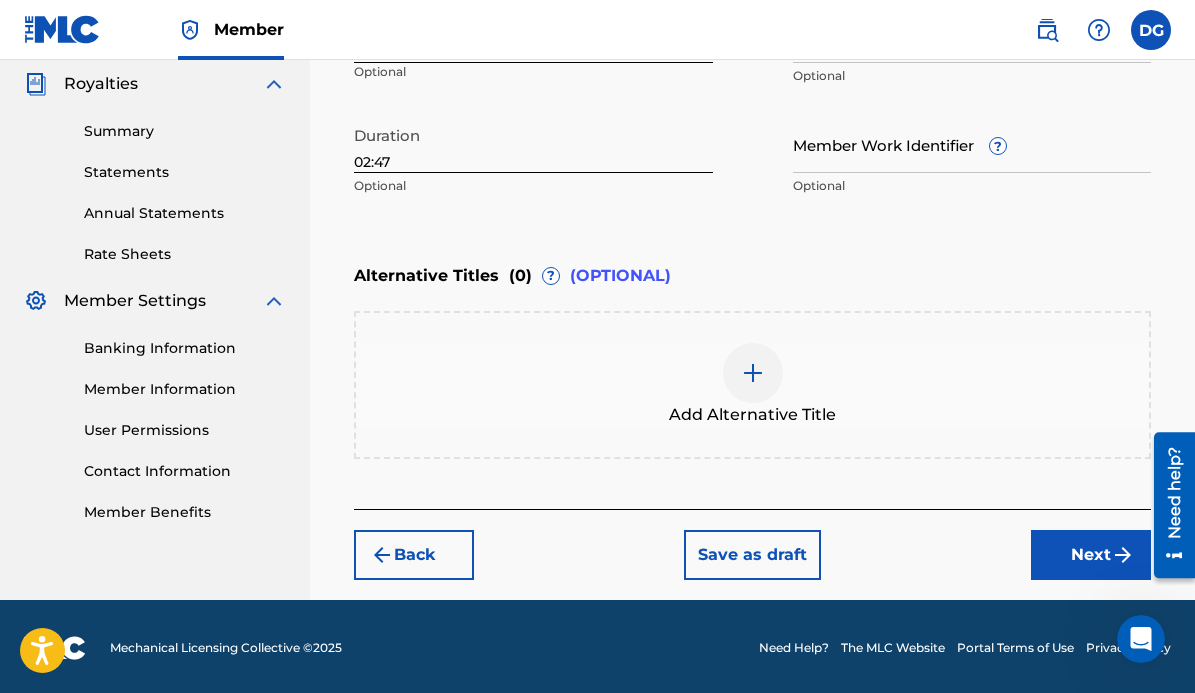 type on "America Blood" 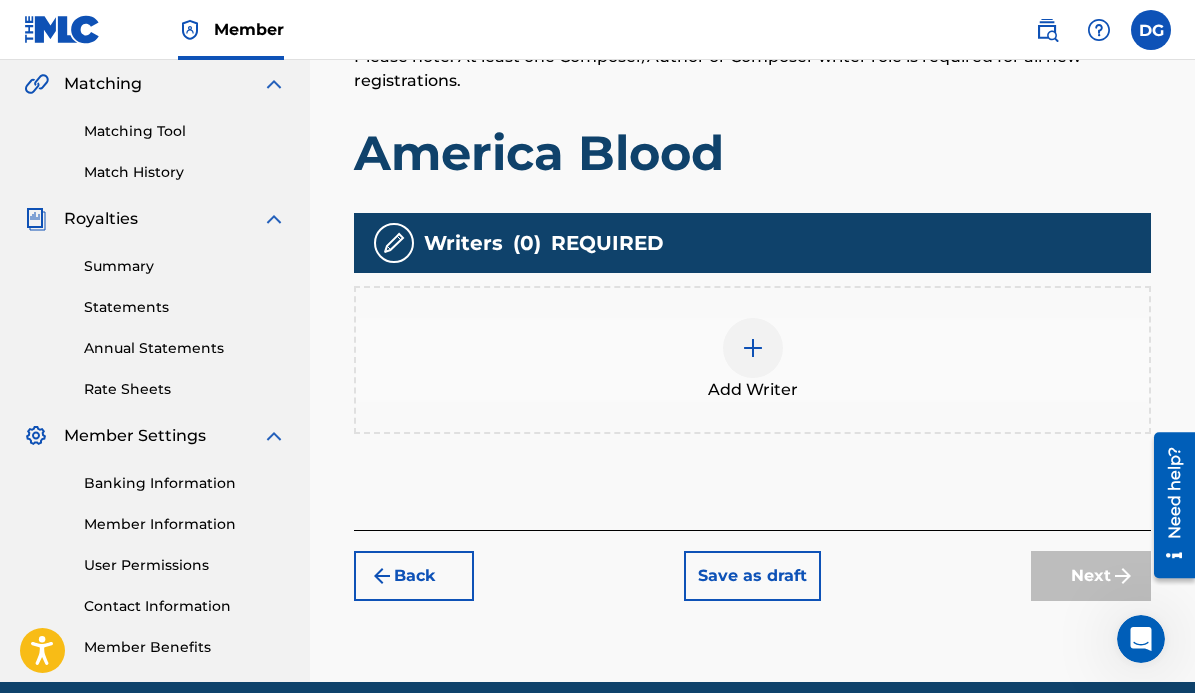 scroll, scrollTop: 465, scrollLeft: 0, axis: vertical 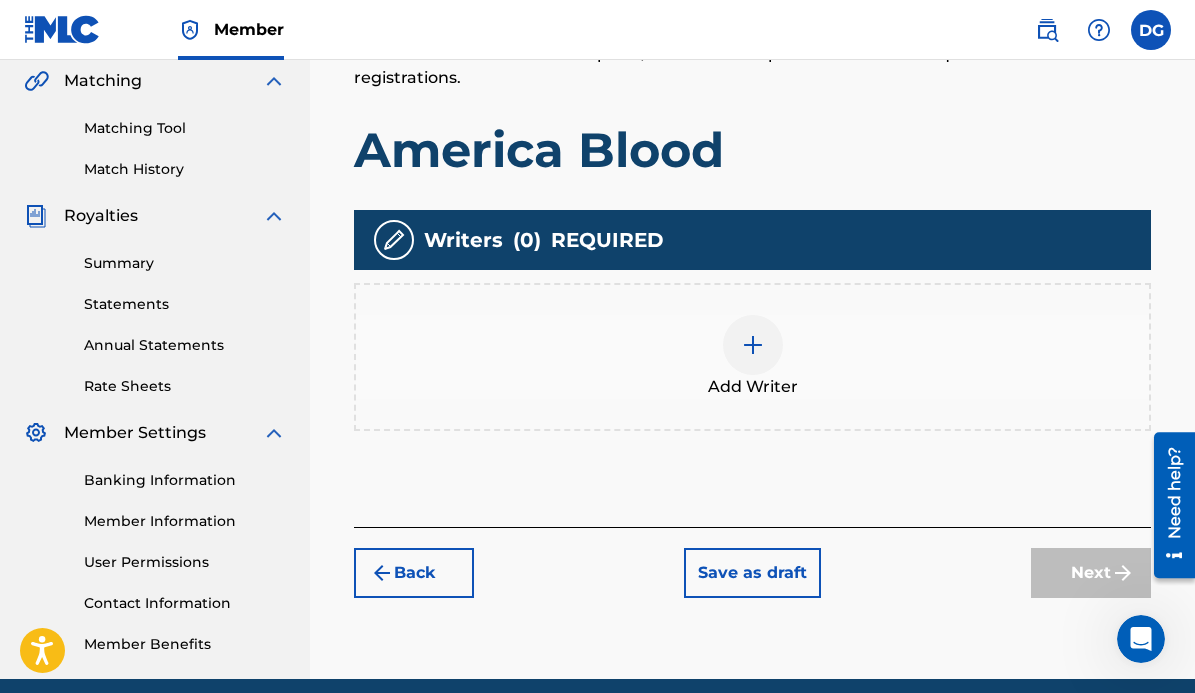 click at bounding box center [753, 345] 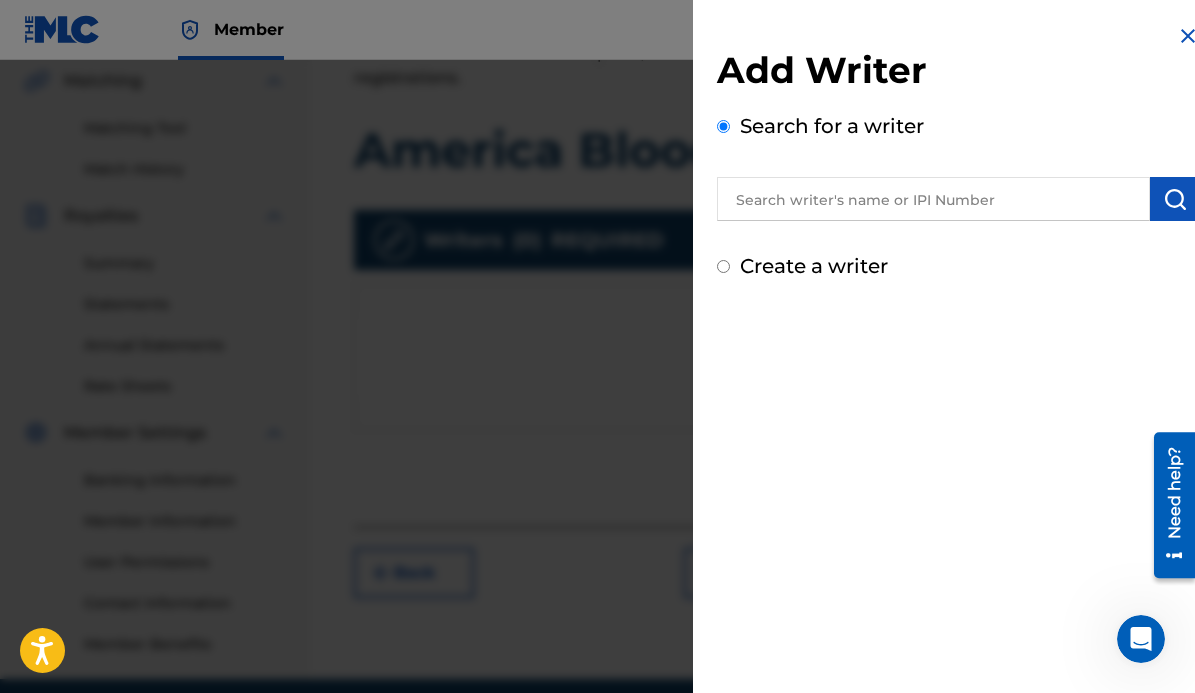 click at bounding box center [933, 199] 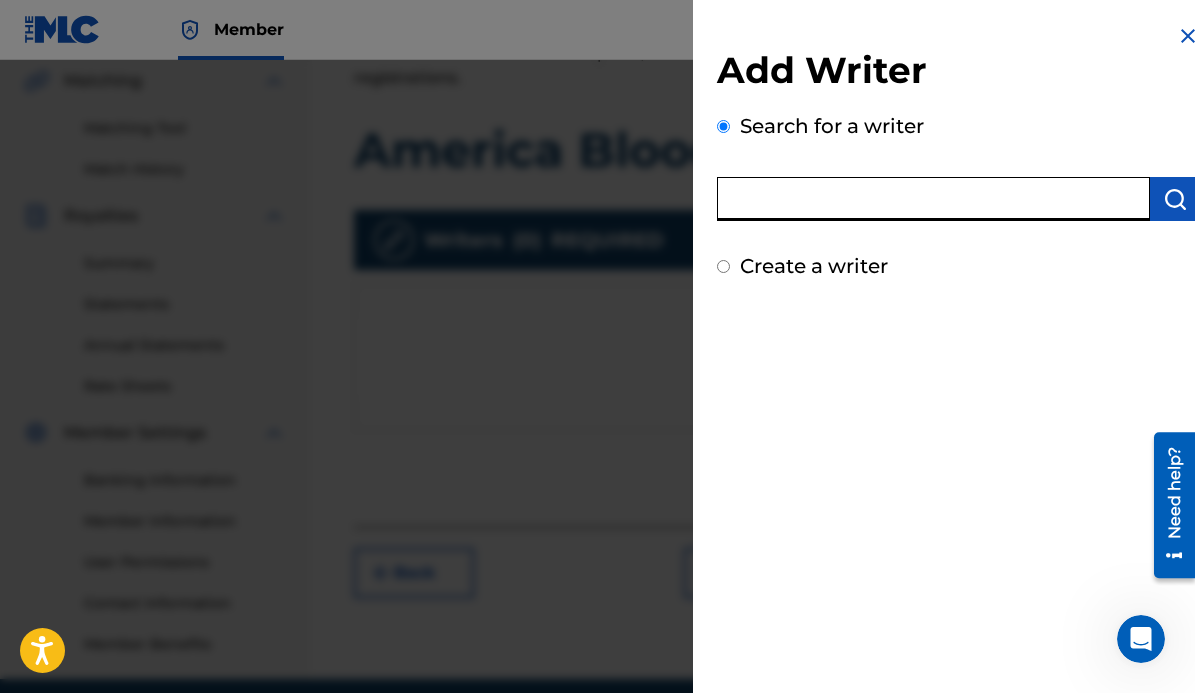 click at bounding box center (933, 199) 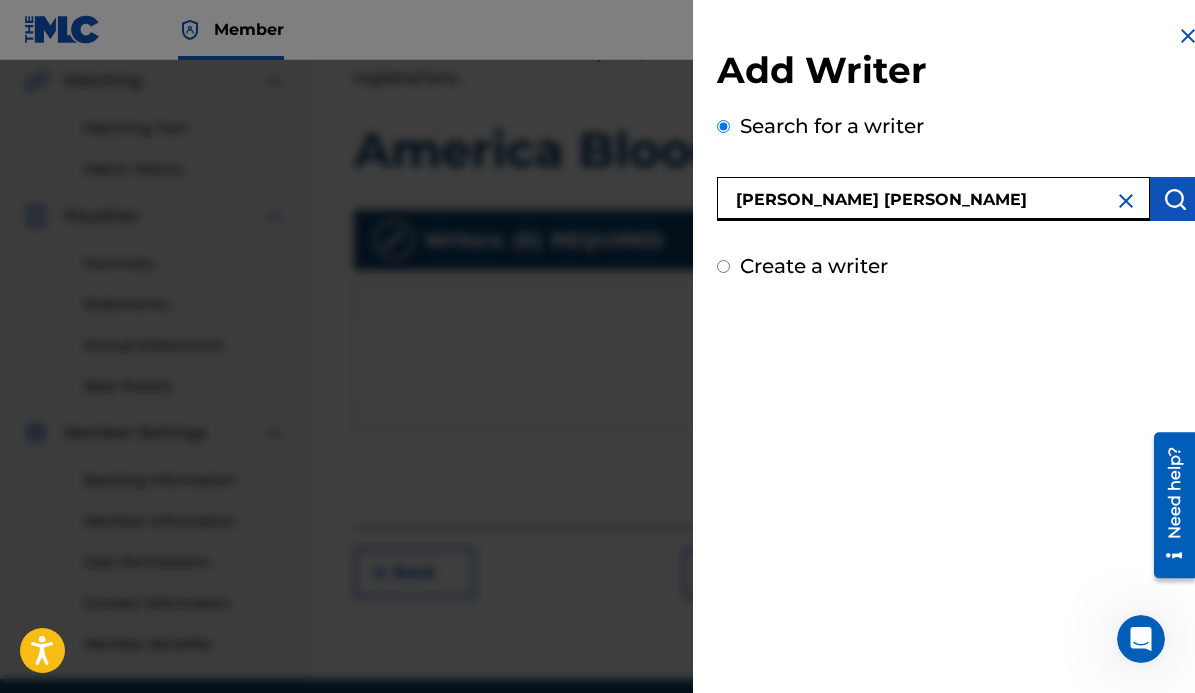 type on "[PERSON_NAME] [PERSON_NAME]" 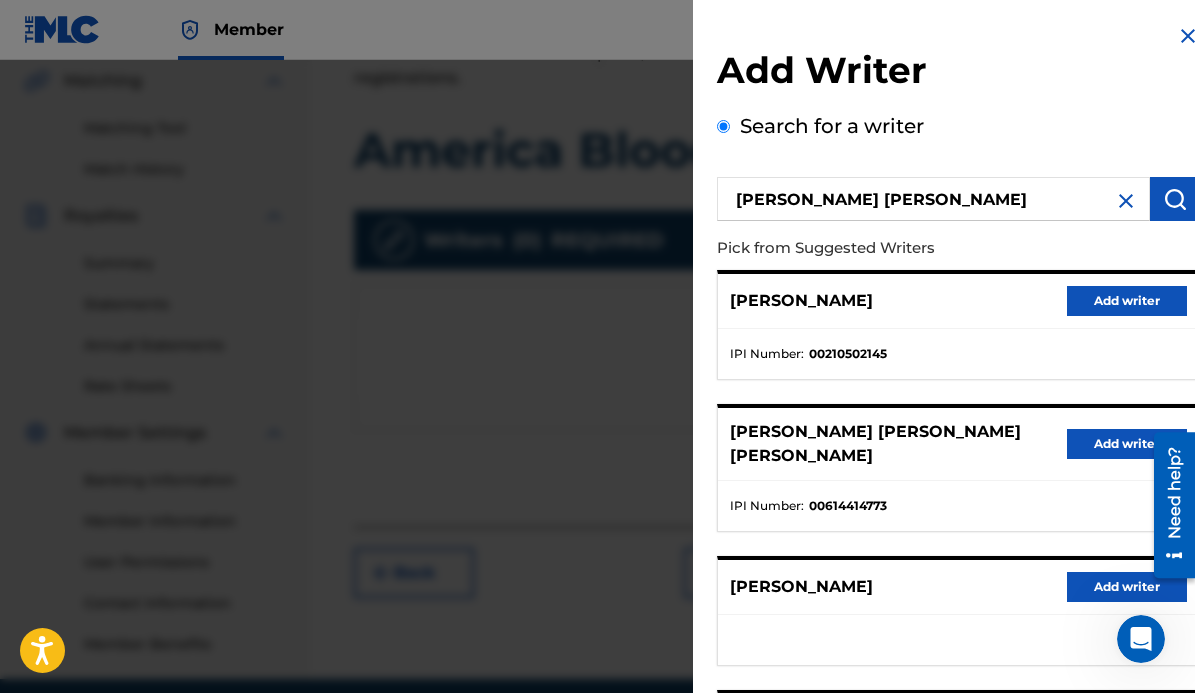 click on "Add writer" at bounding box center (1127, 444) 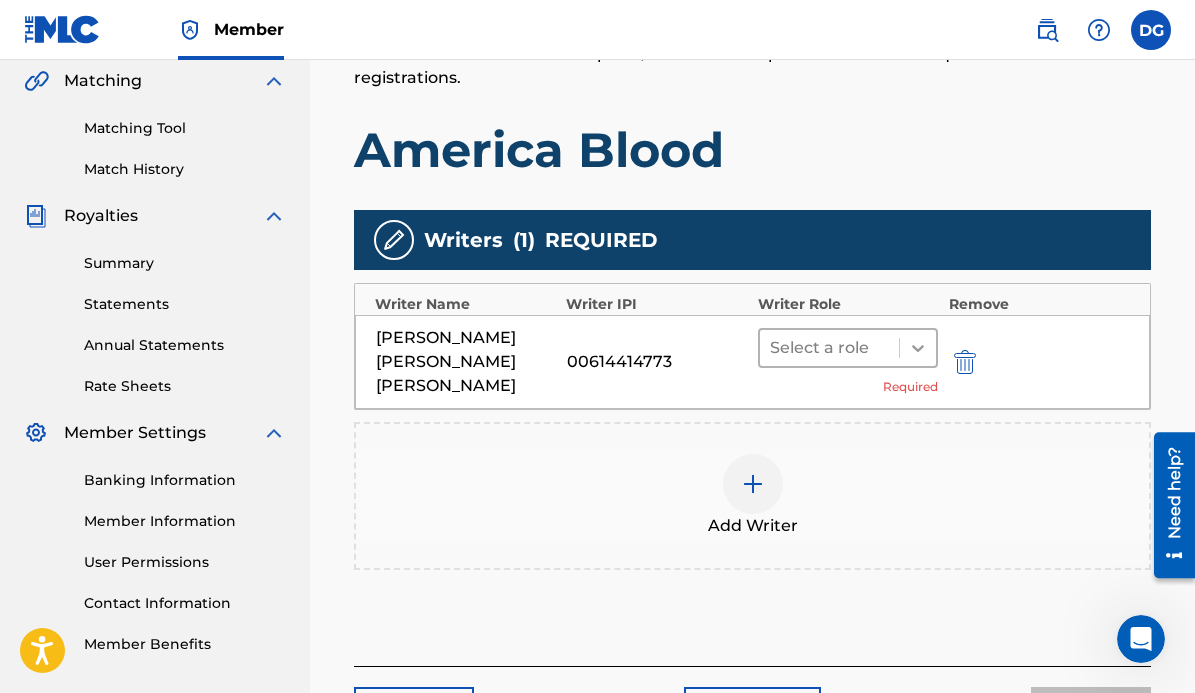 click 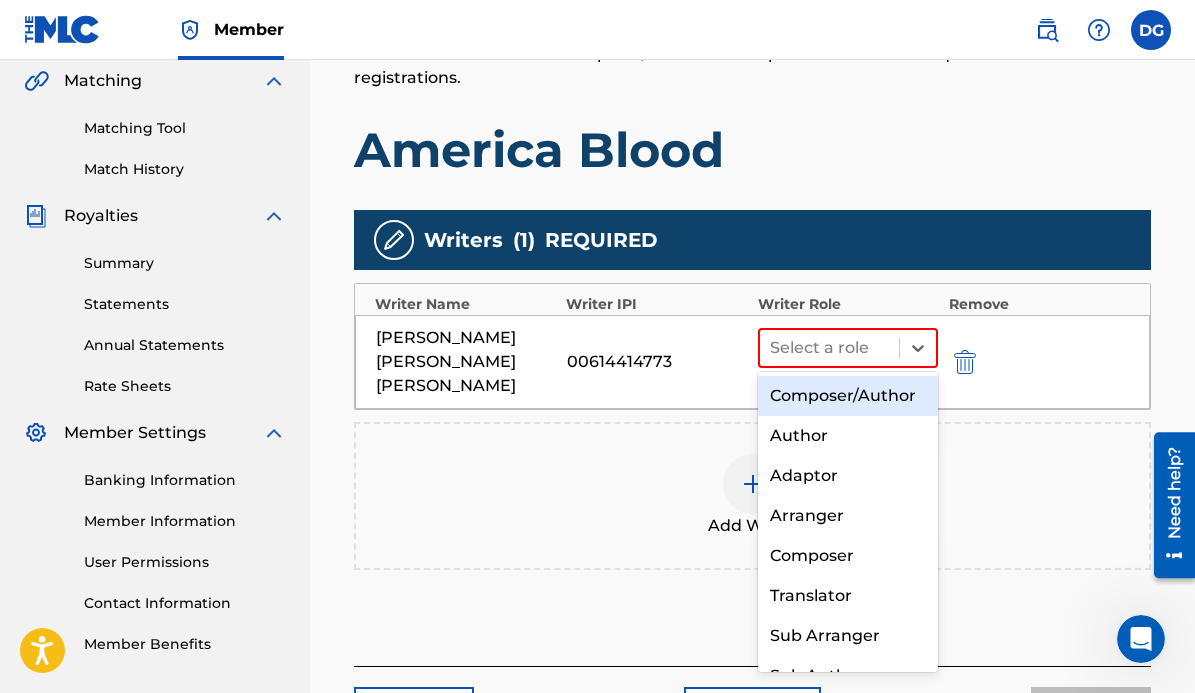 click on "Composer/Author" at bounding box center [848, 396] 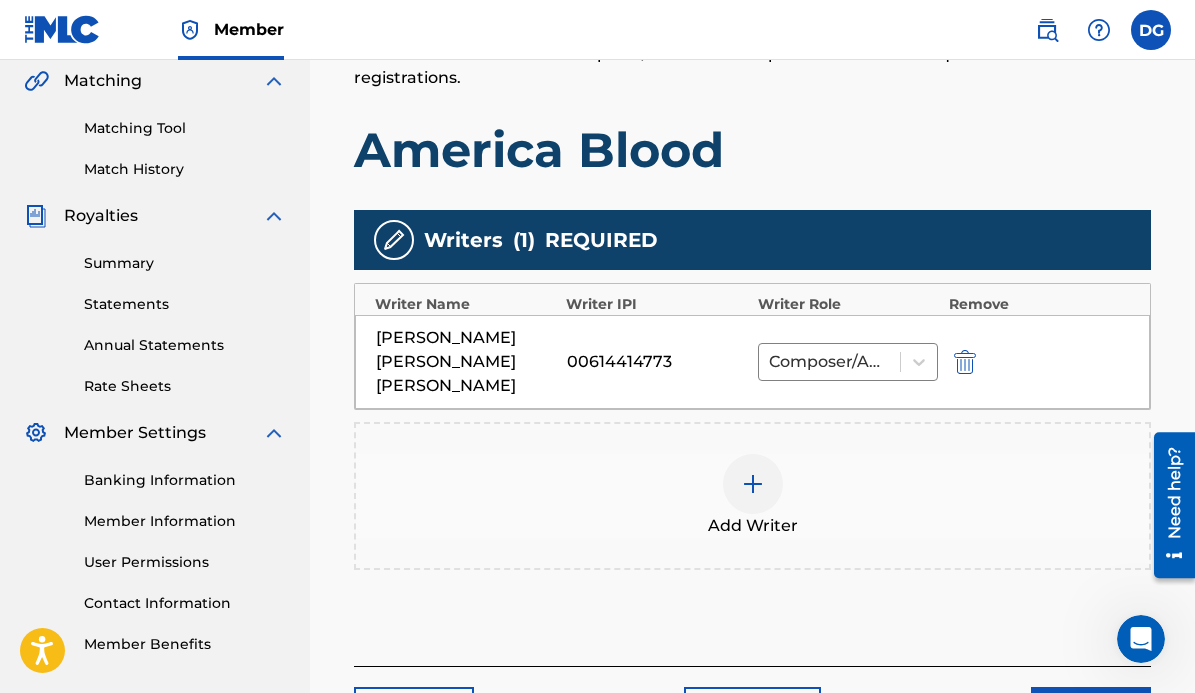 click at bounding box center (753, 484) 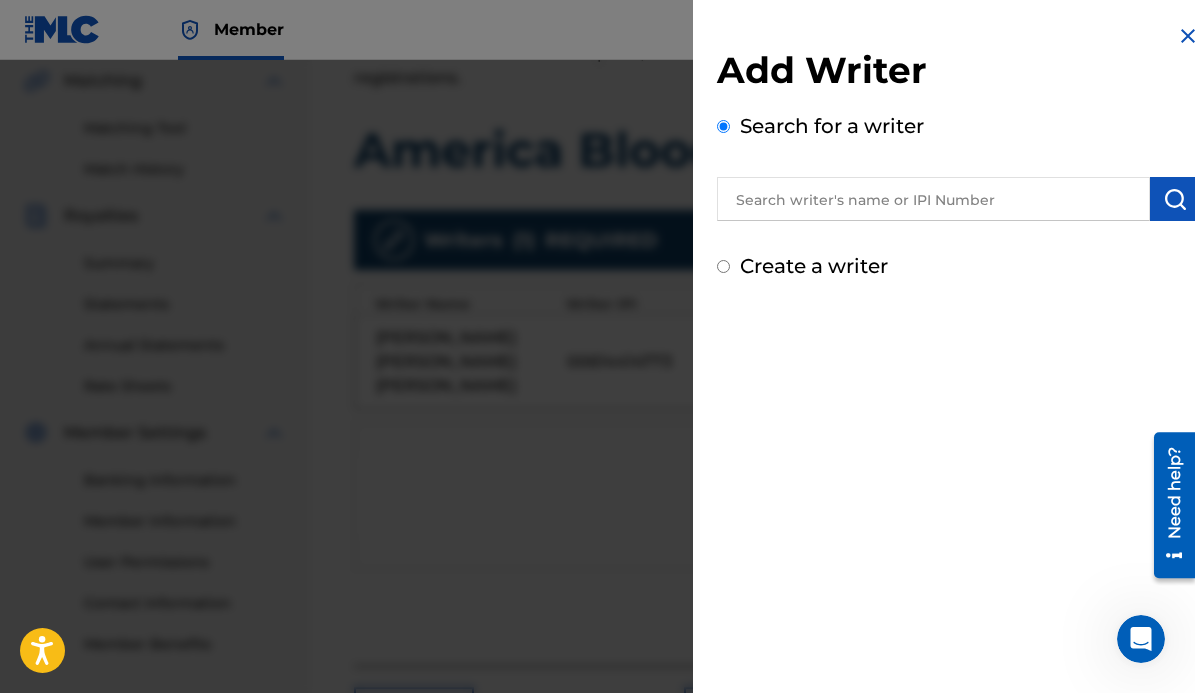click at bounding box center [933, 199] 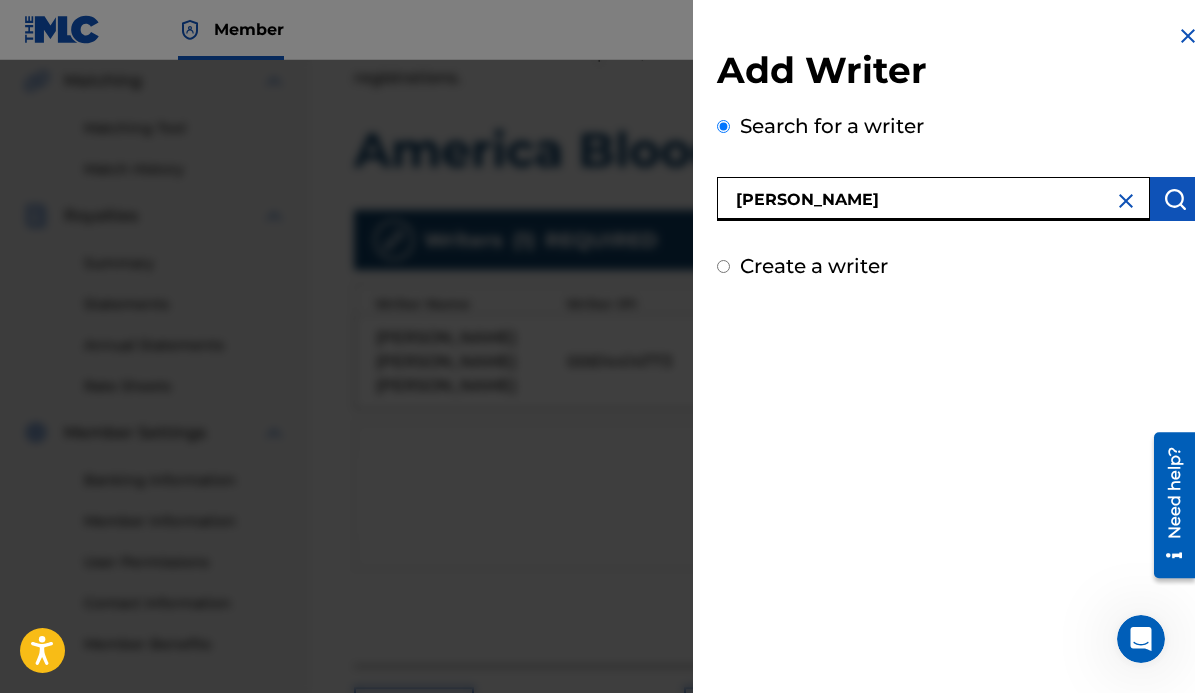 type on "[PERSON_NAME]" 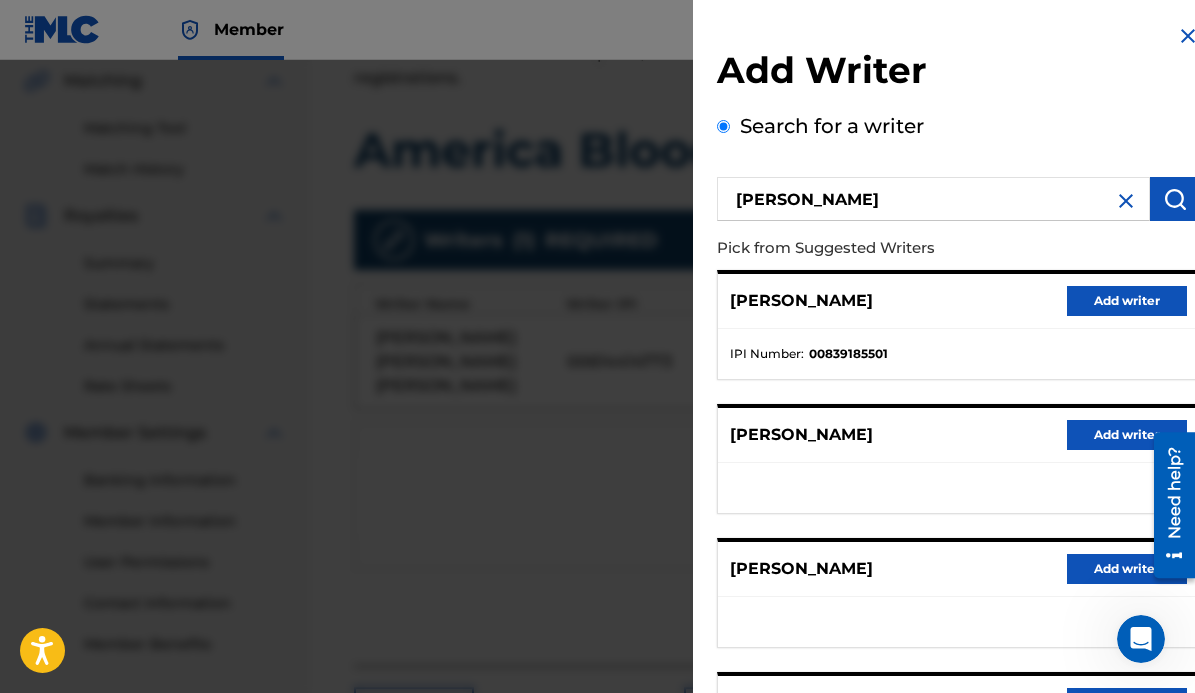 click on "Add writer" at bounding box center [1127, 301] 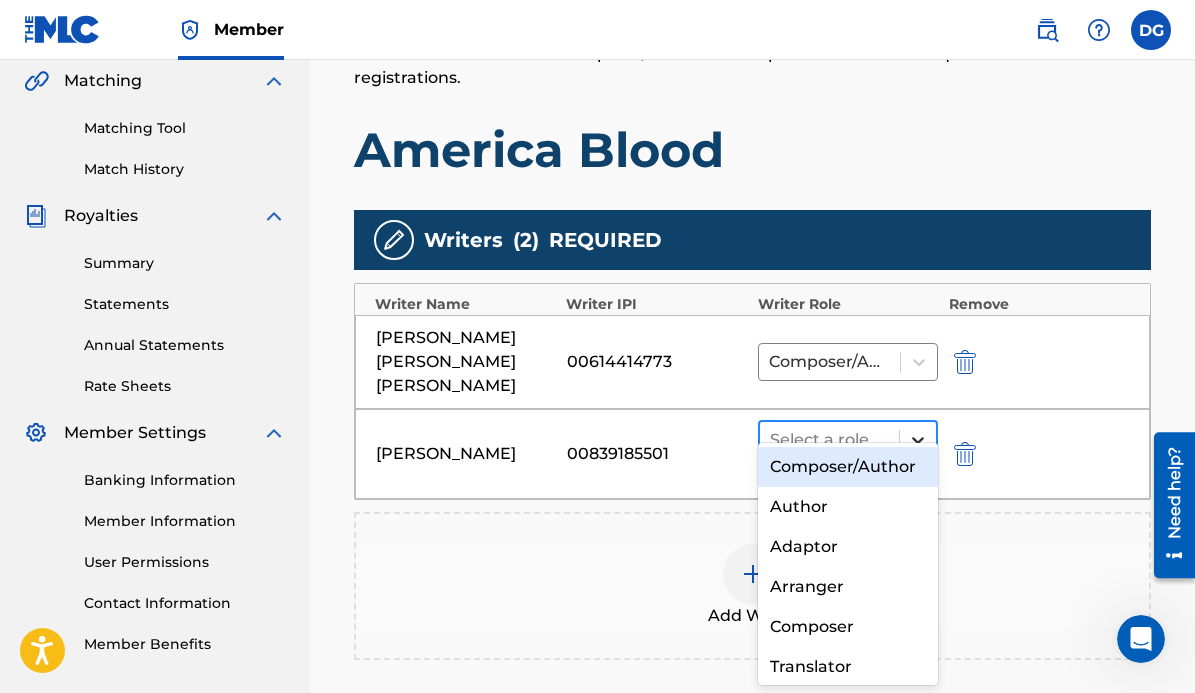 click 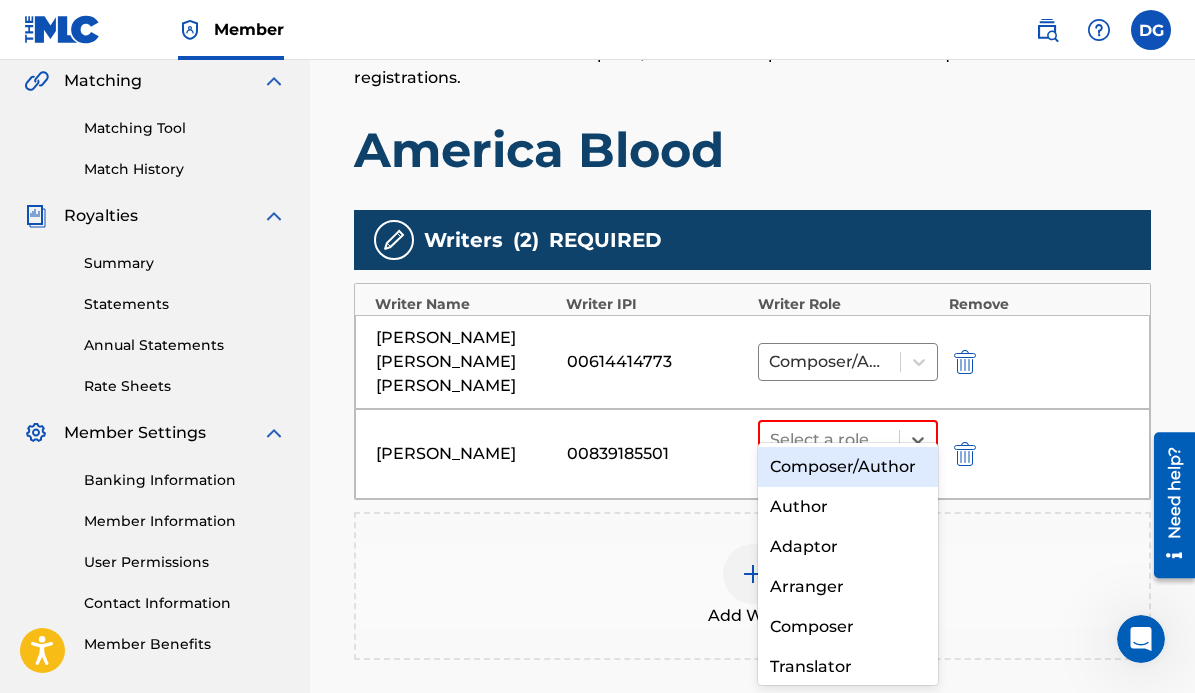 click on "Composer/Author" at bounding box center [848, 467] 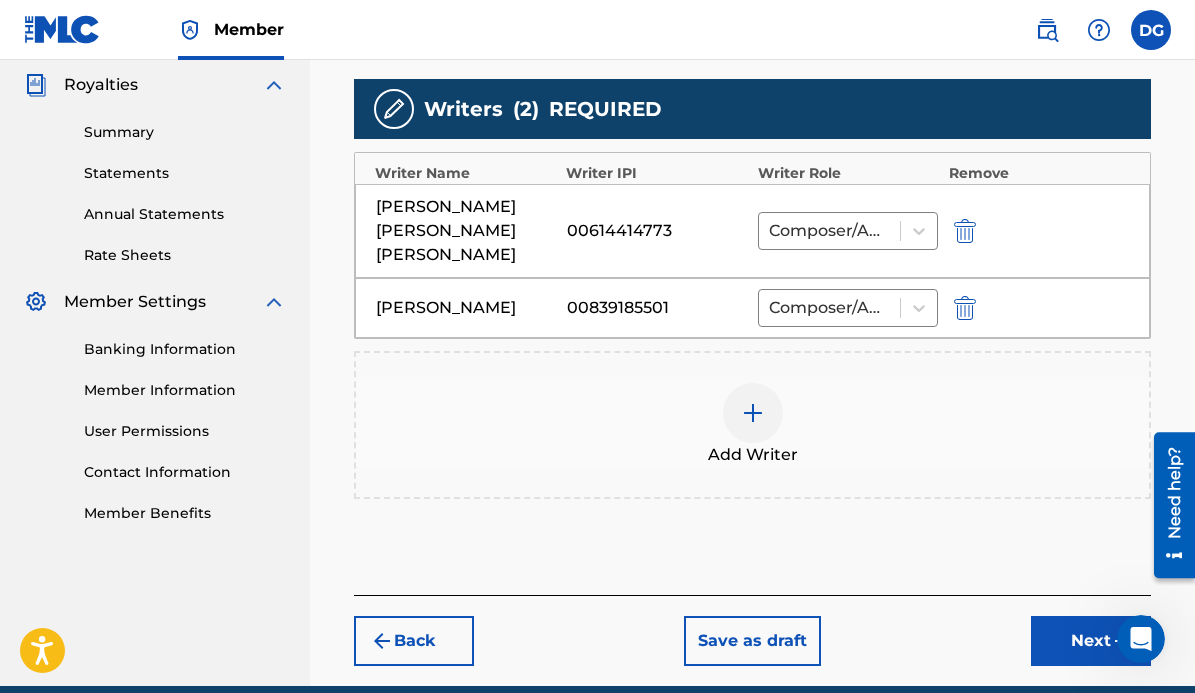scroll, scrollTop: 661, scrollLeft: 0, axis: vertical 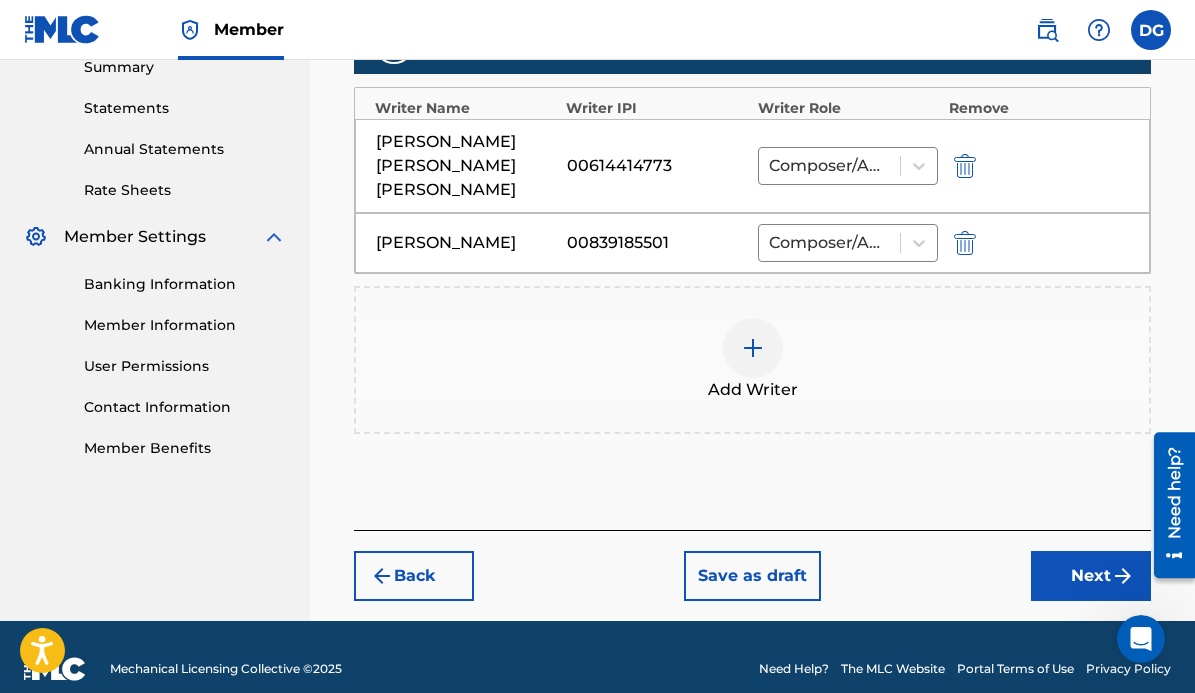 click on "Next" at bounding box center (1091, 576) 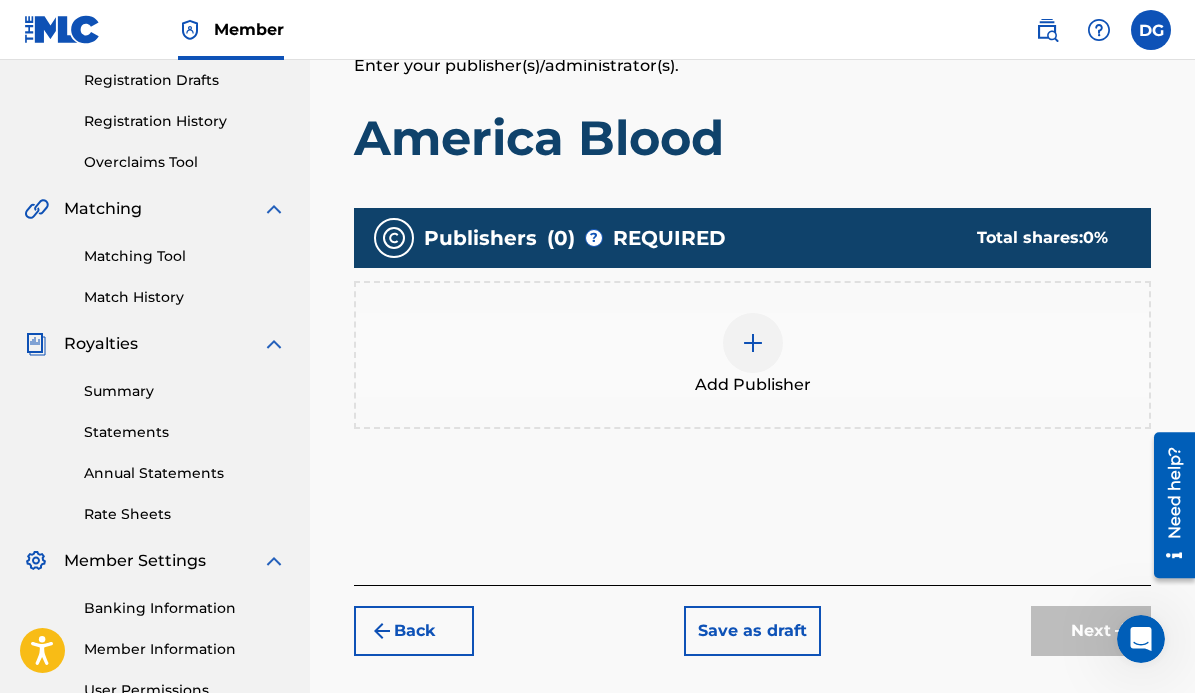 click at bounding box center (753, 343) 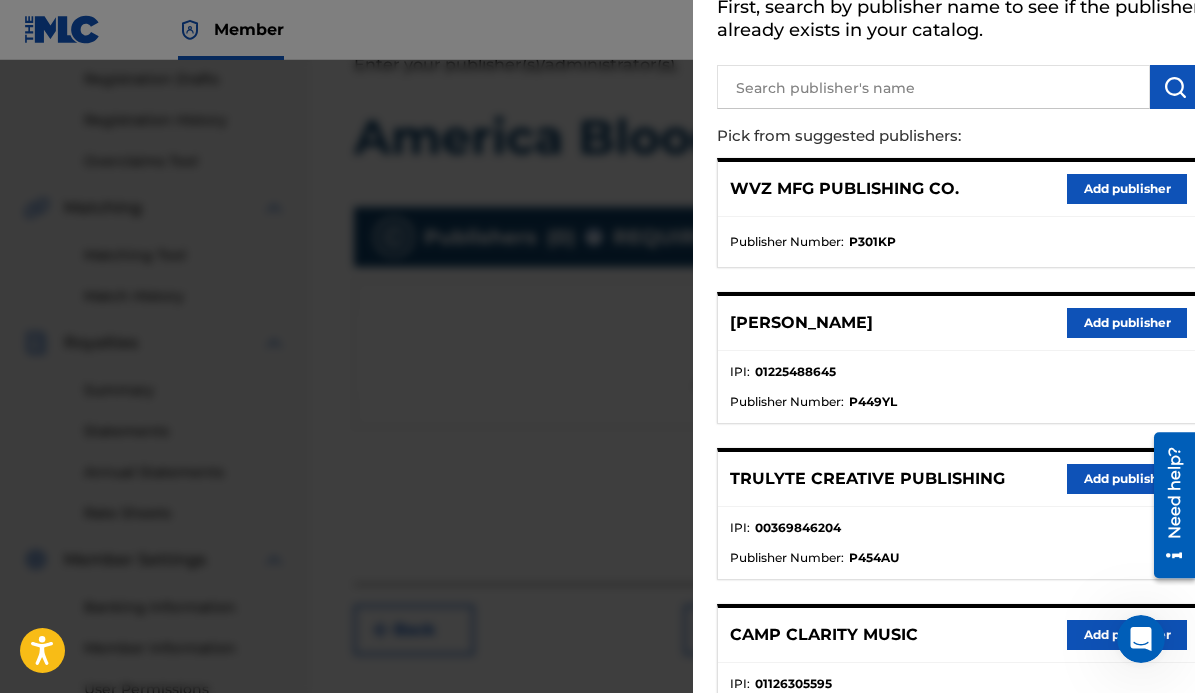 scroll, scrollTop: 122, scrollLeft: 0, axis: vertical 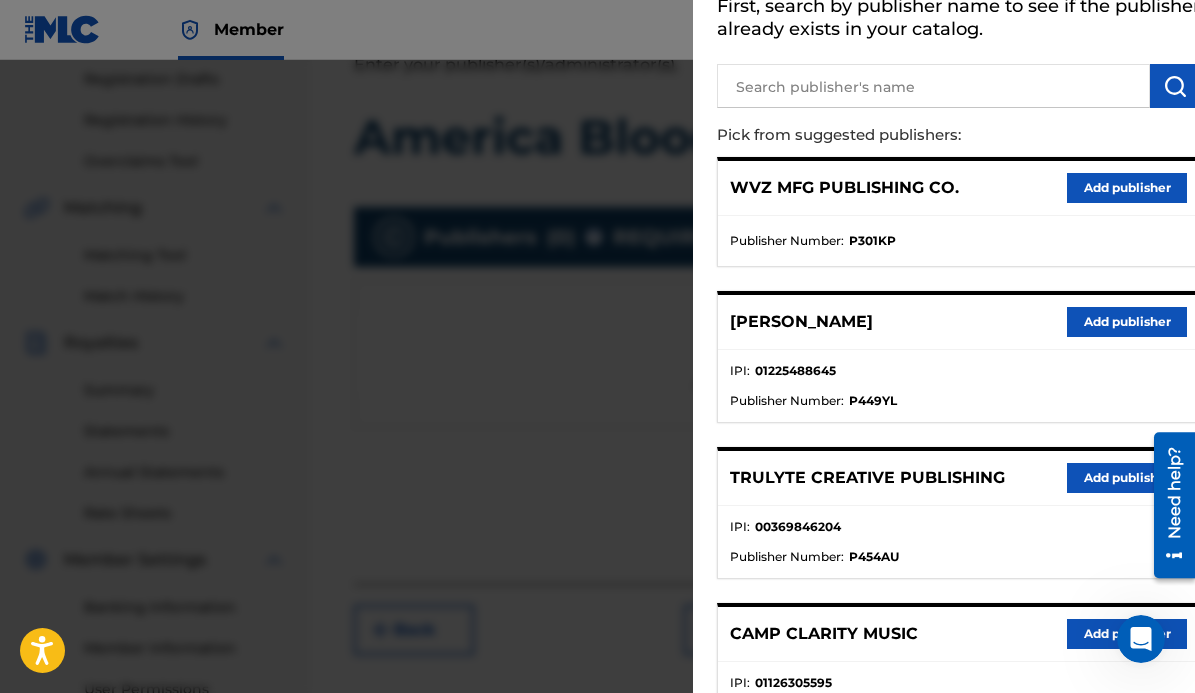 click on "Add publisher" at bounding box center [1127, 478] 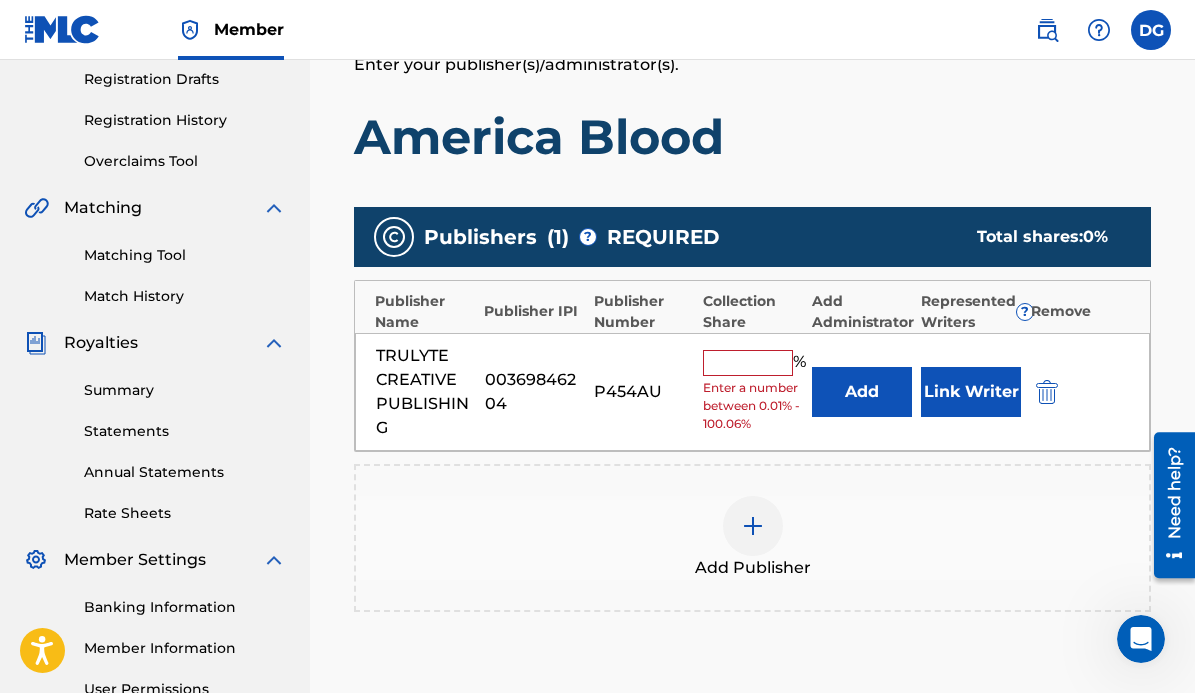 click at bounding box center (748, 363) 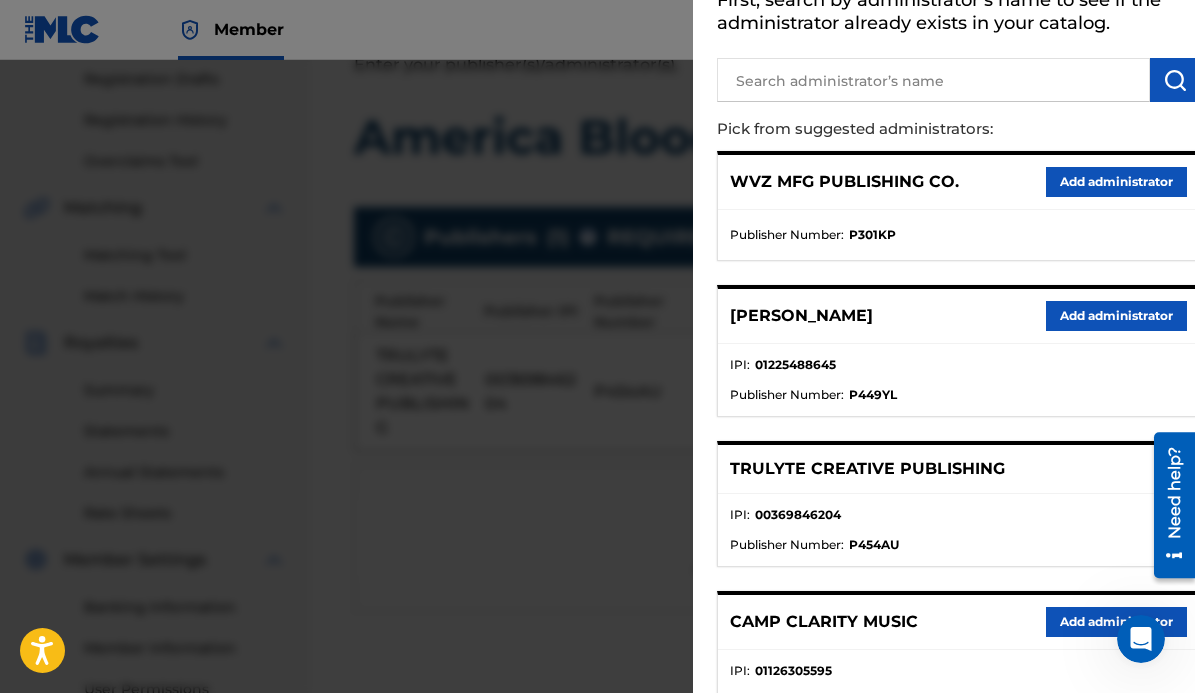 scroll, scrollTop: 126, scrollLeft: 0, axis: vertical 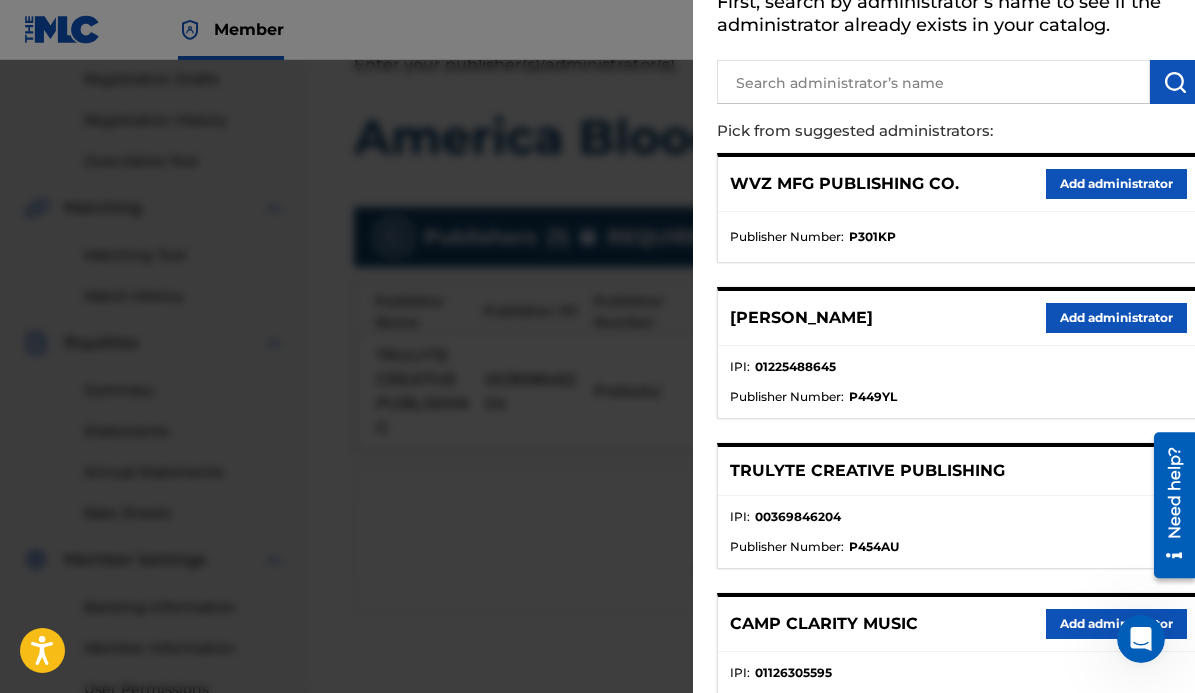 click on "Add administrator" at bounding box center (1116, 184) 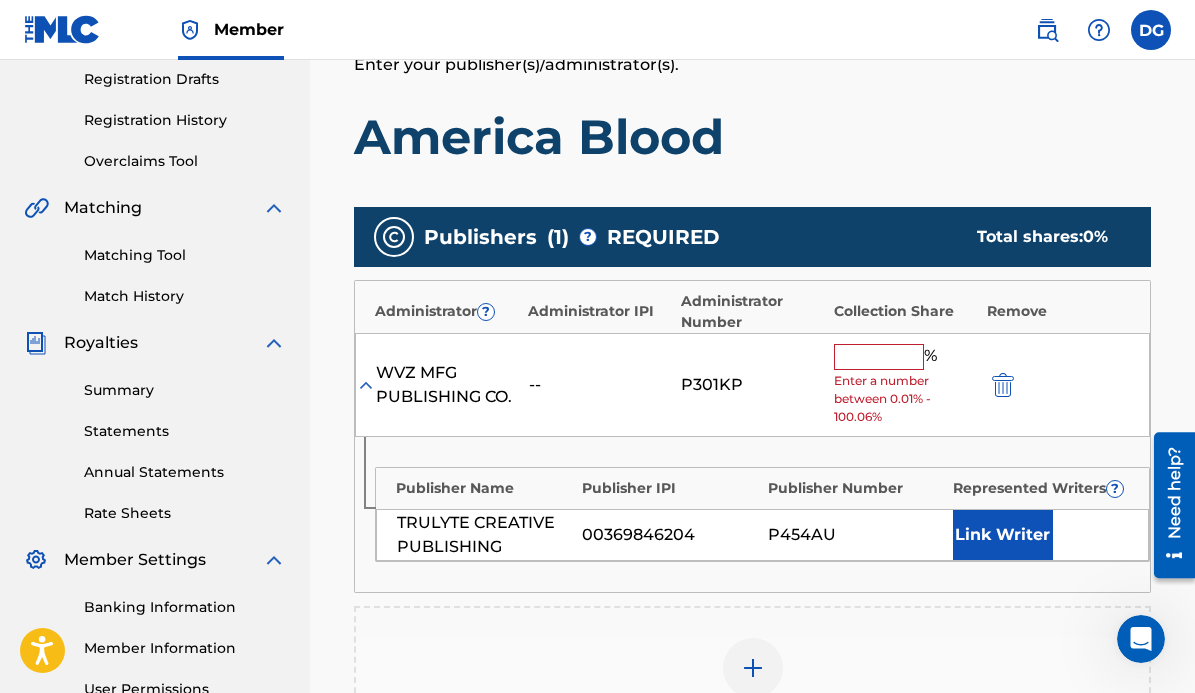 click at bounding box center [879, 357] 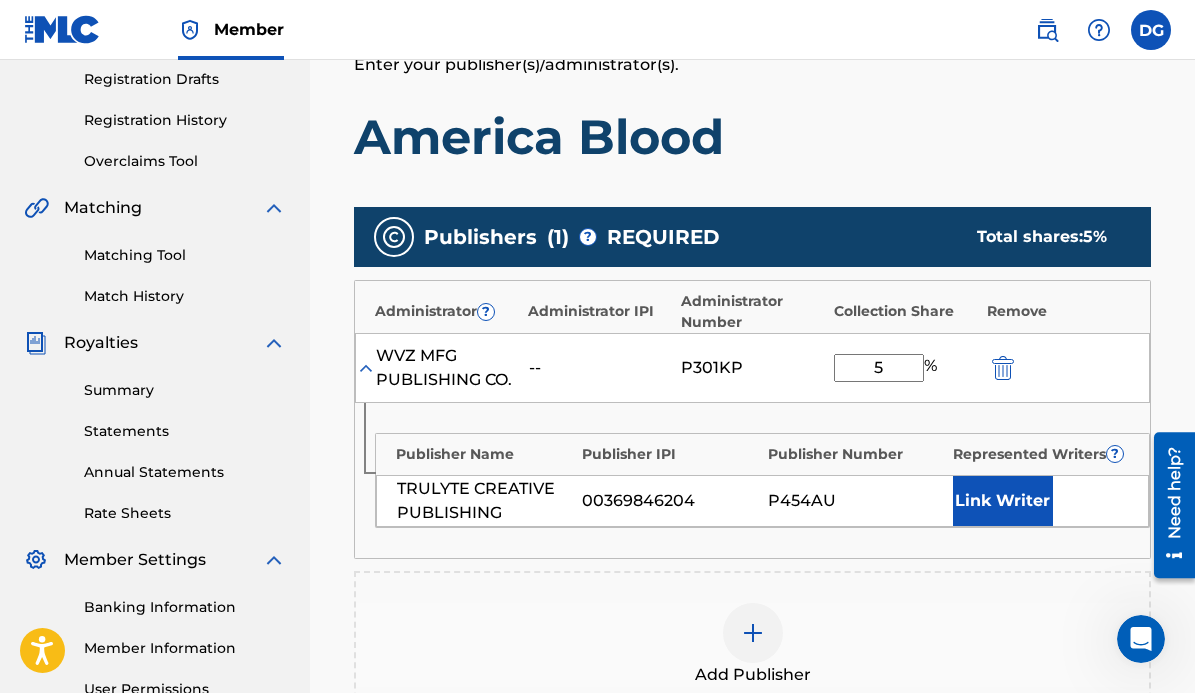 type on "5" 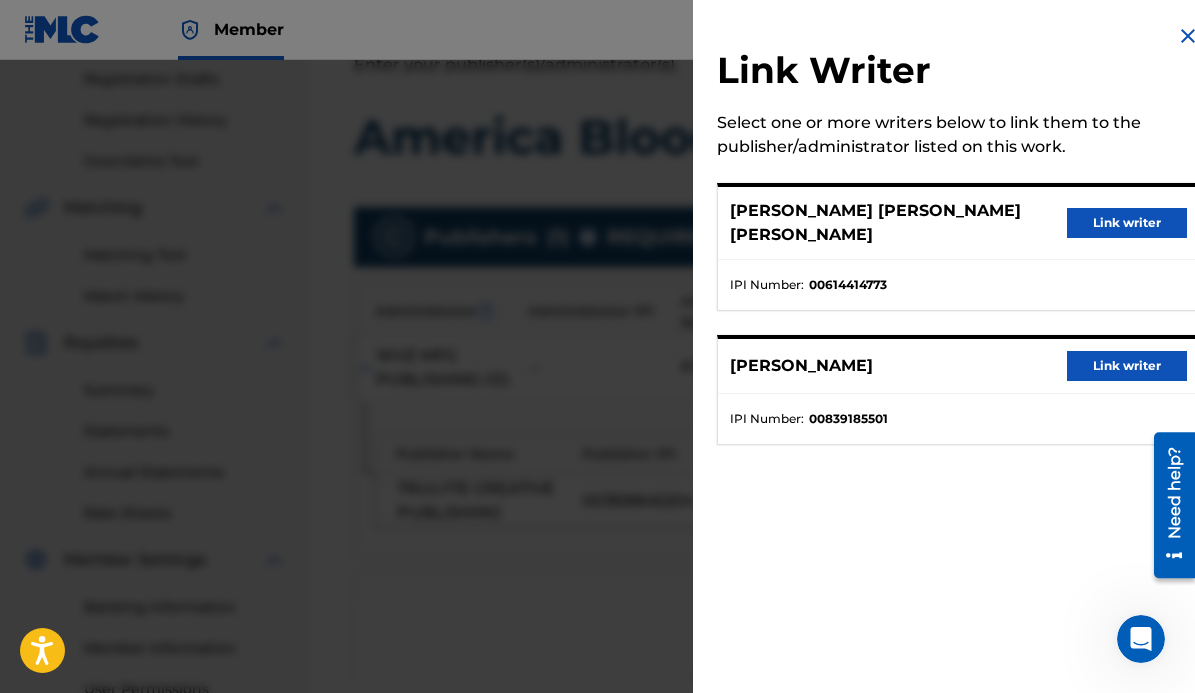 click on "Link writer" at bounding box center [1127, 366] 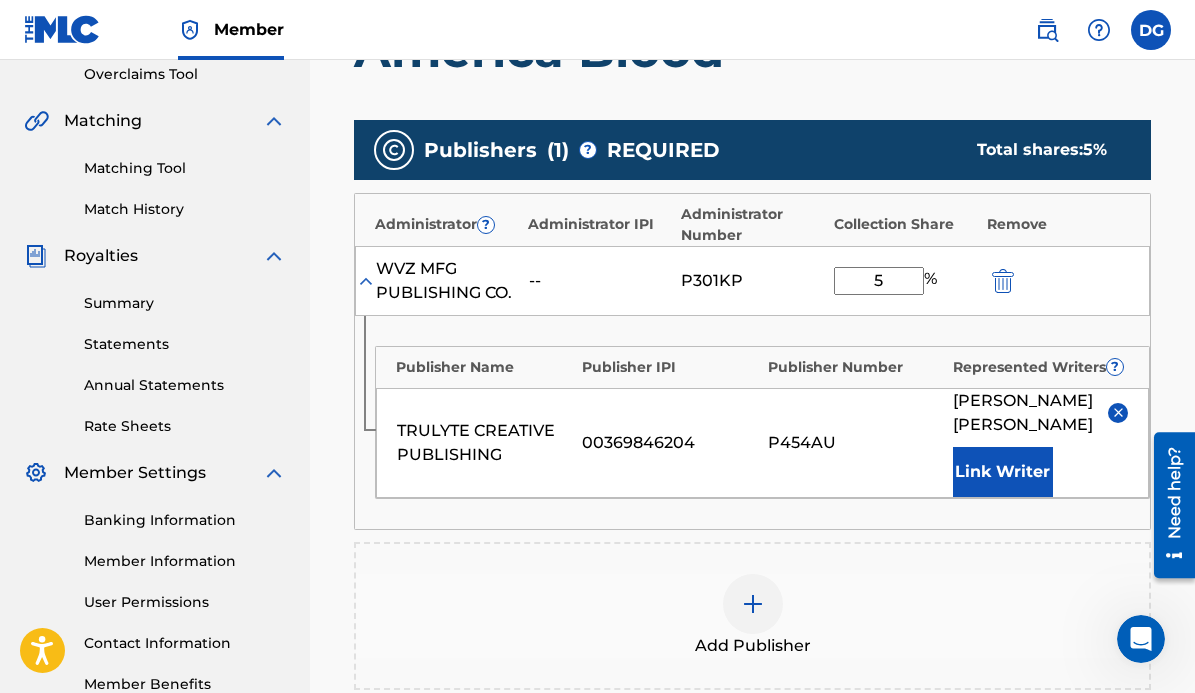 scroll, scrollTop: 463, scrollLeft: 0, axis: vertical 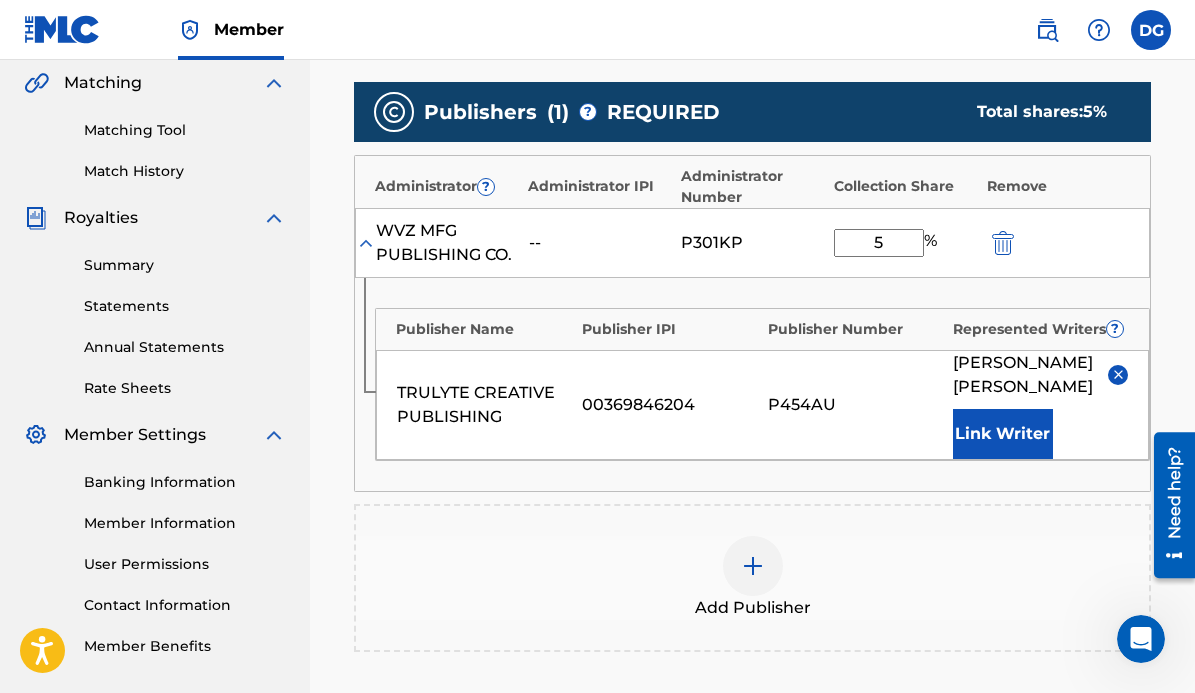 click at bounding box center [753, 566] 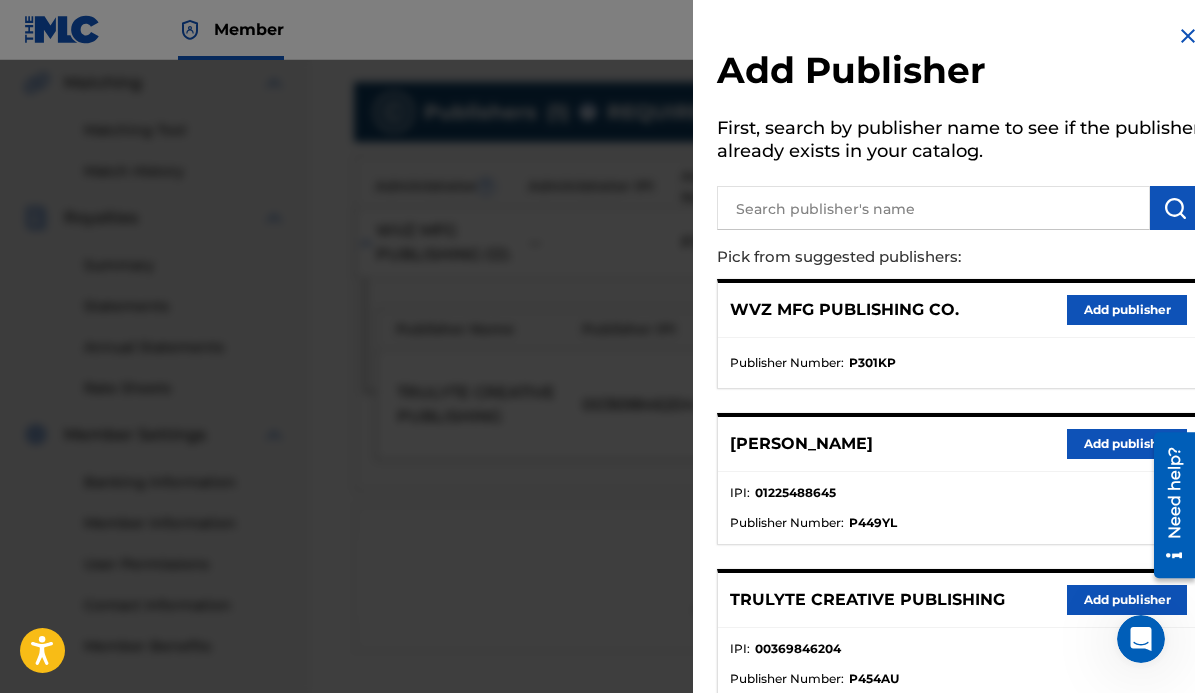 click on "Add publisher" at bounding box center (1127, 600) 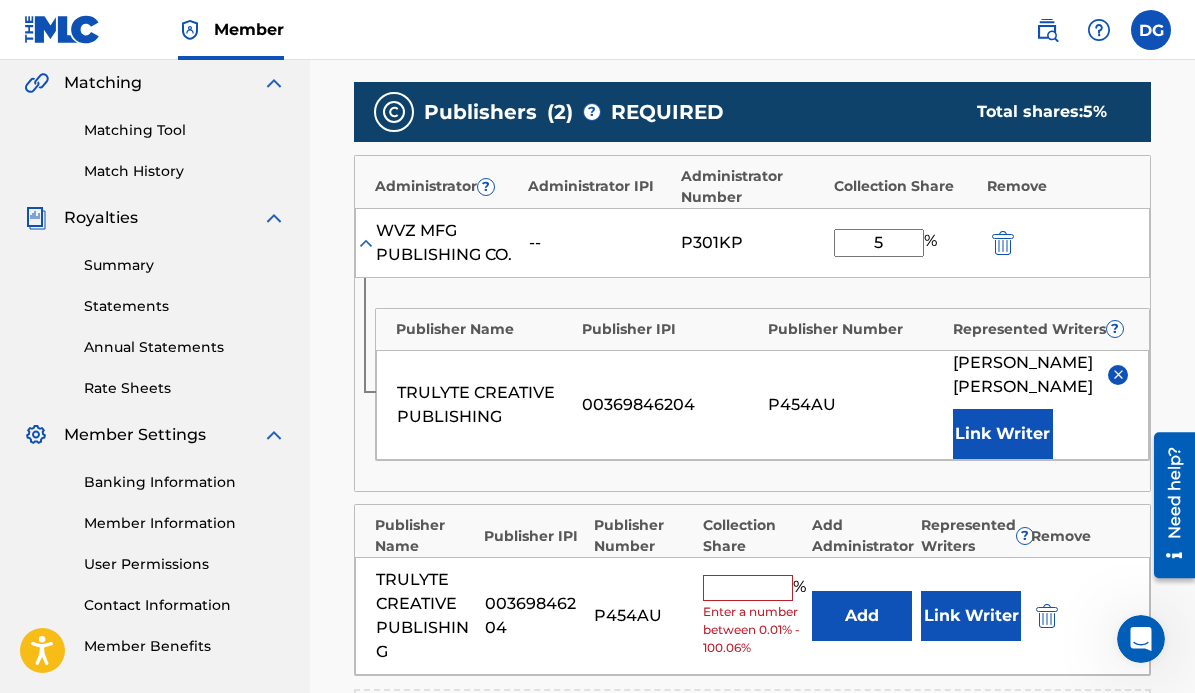 click at bounding box center [748, 588] 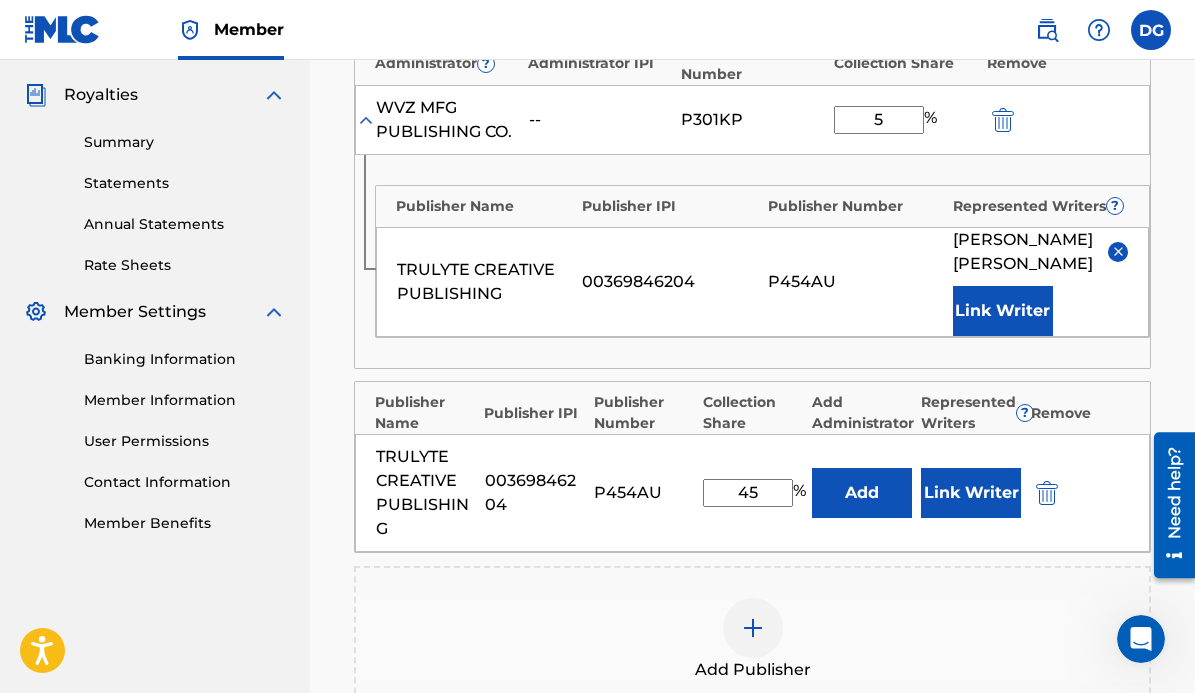 scroll, scrollTop: 587, scrollLeft: 0, axis: vertical 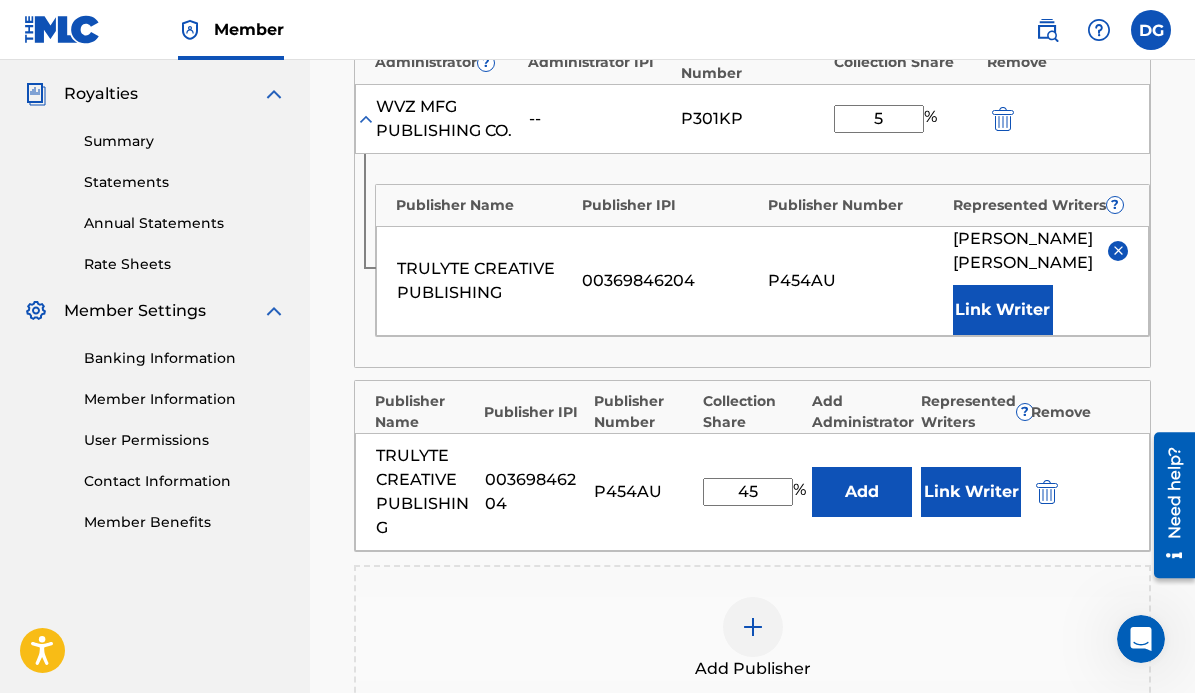 type on "45" 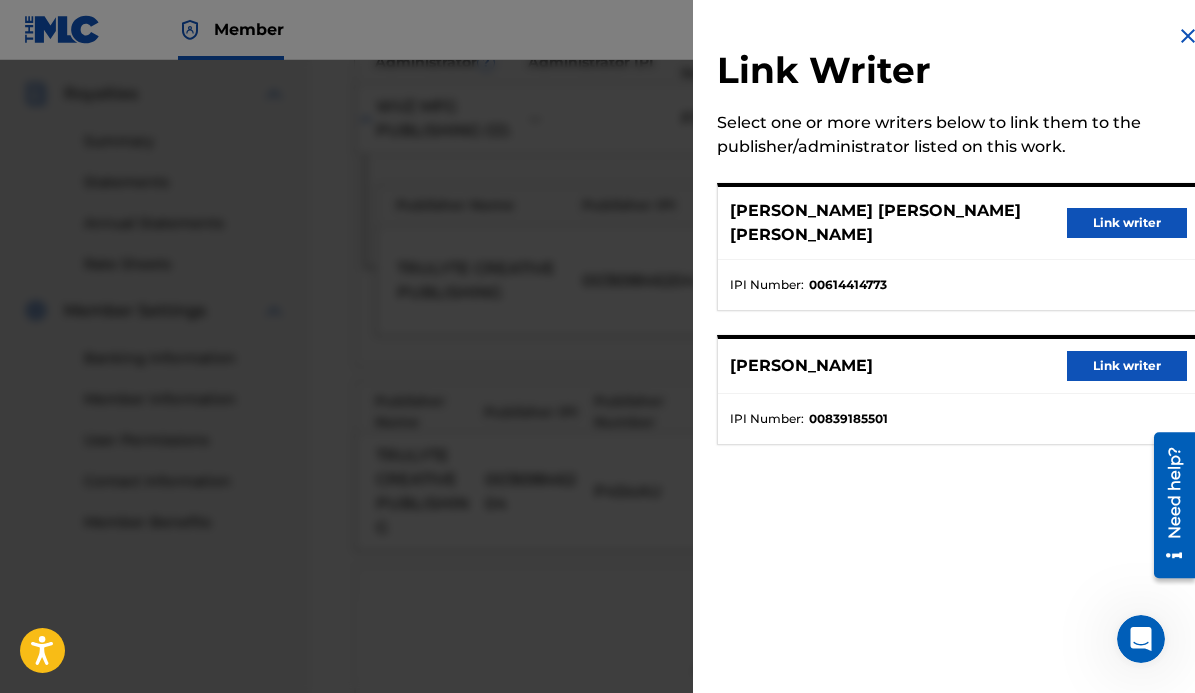 click on "Link writer" at bounding box center [1127, 366] 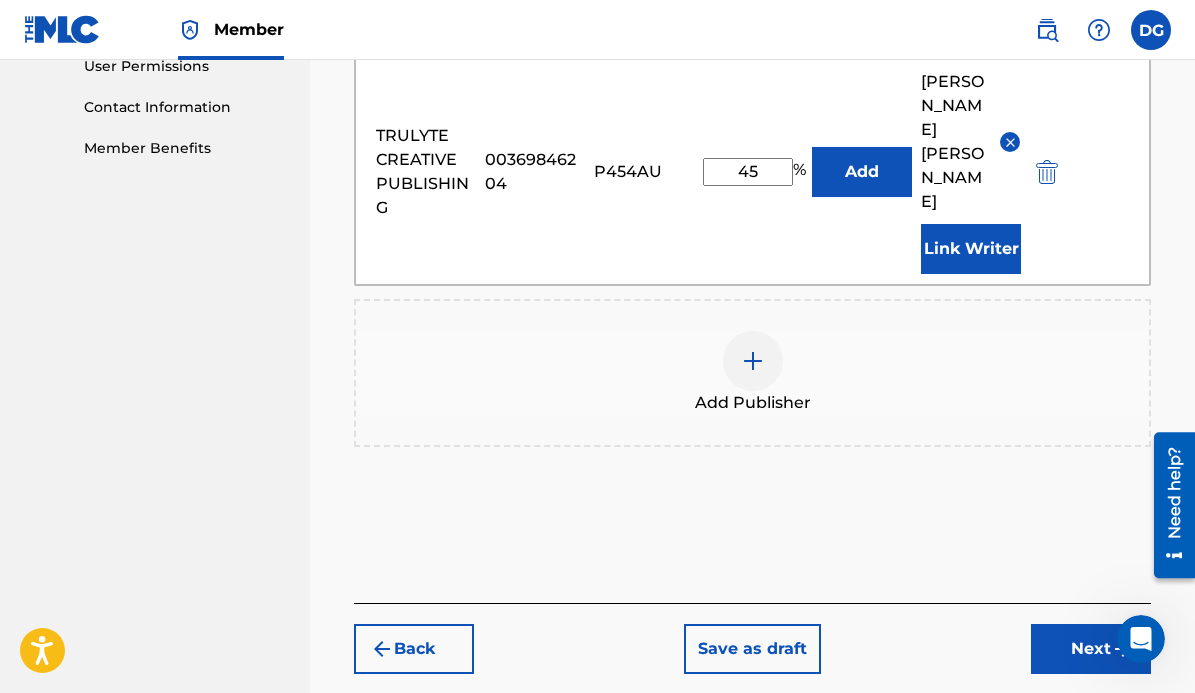 scroll, scrollTop: 962, scrollLeft: 0, axis: vertical 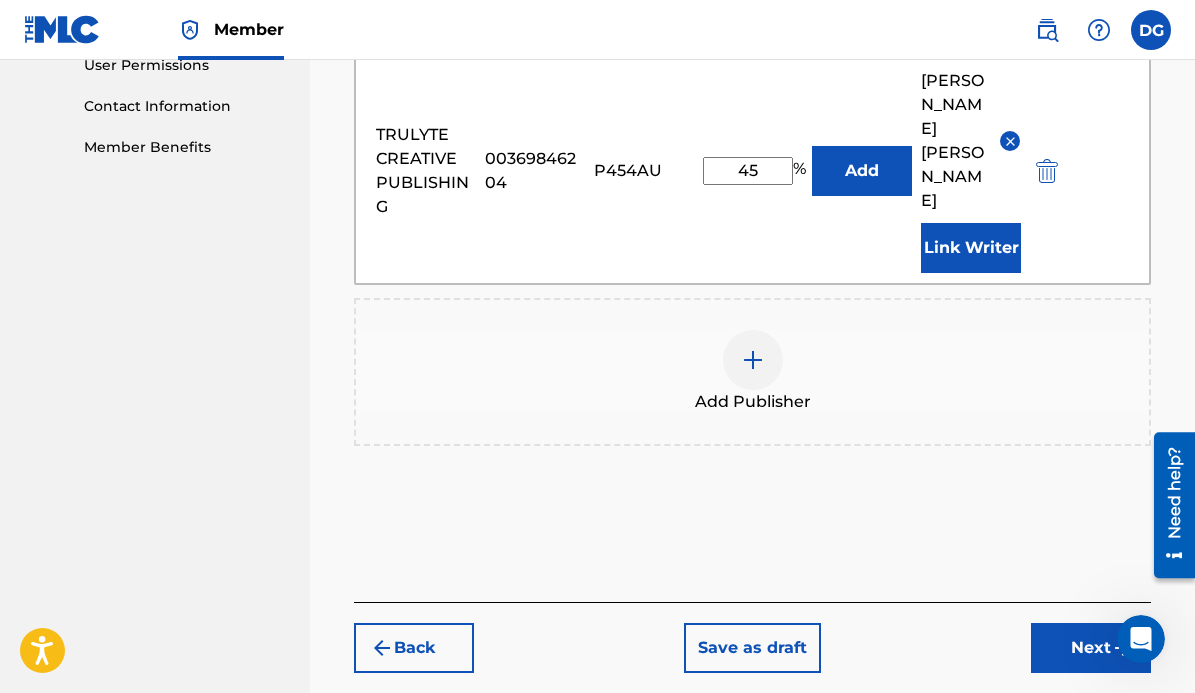 click at bounding box center (753, 360) 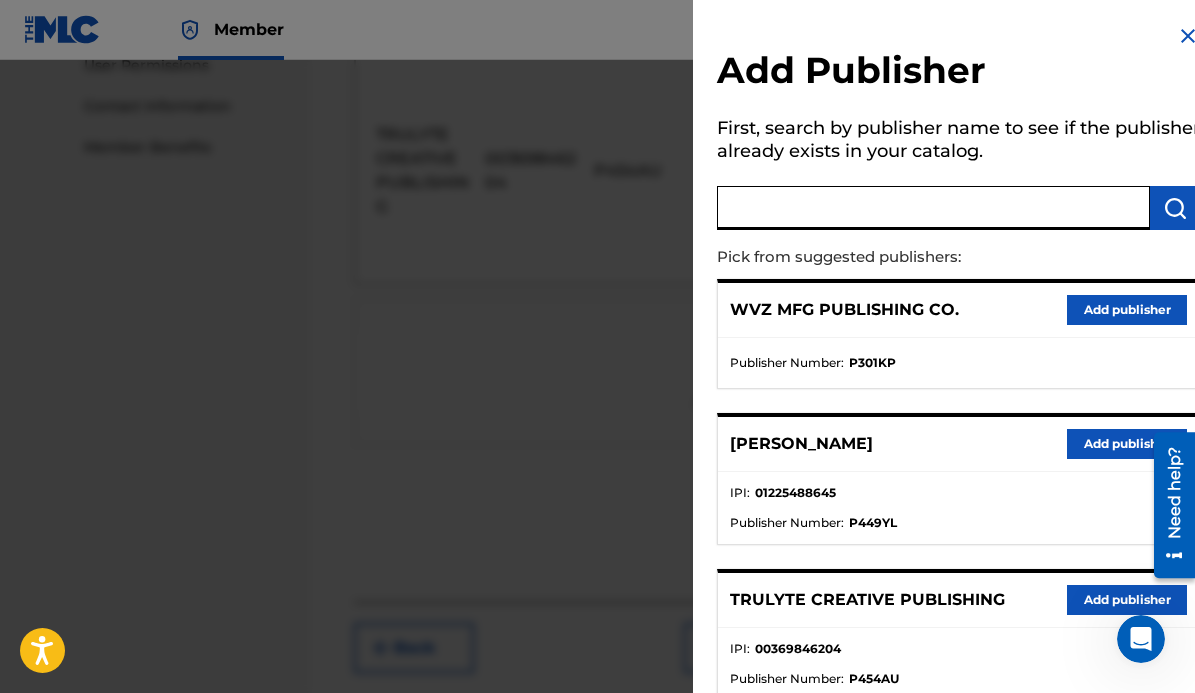 click at bounding box center (933, 208) 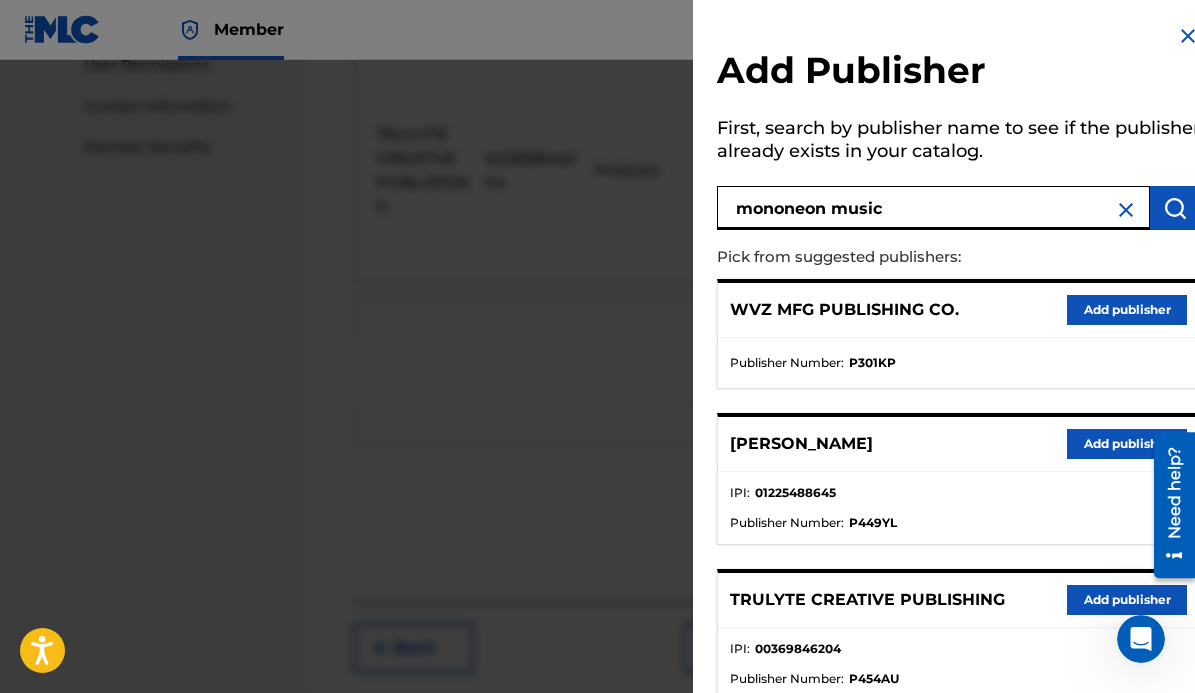 type on "mononeon music" 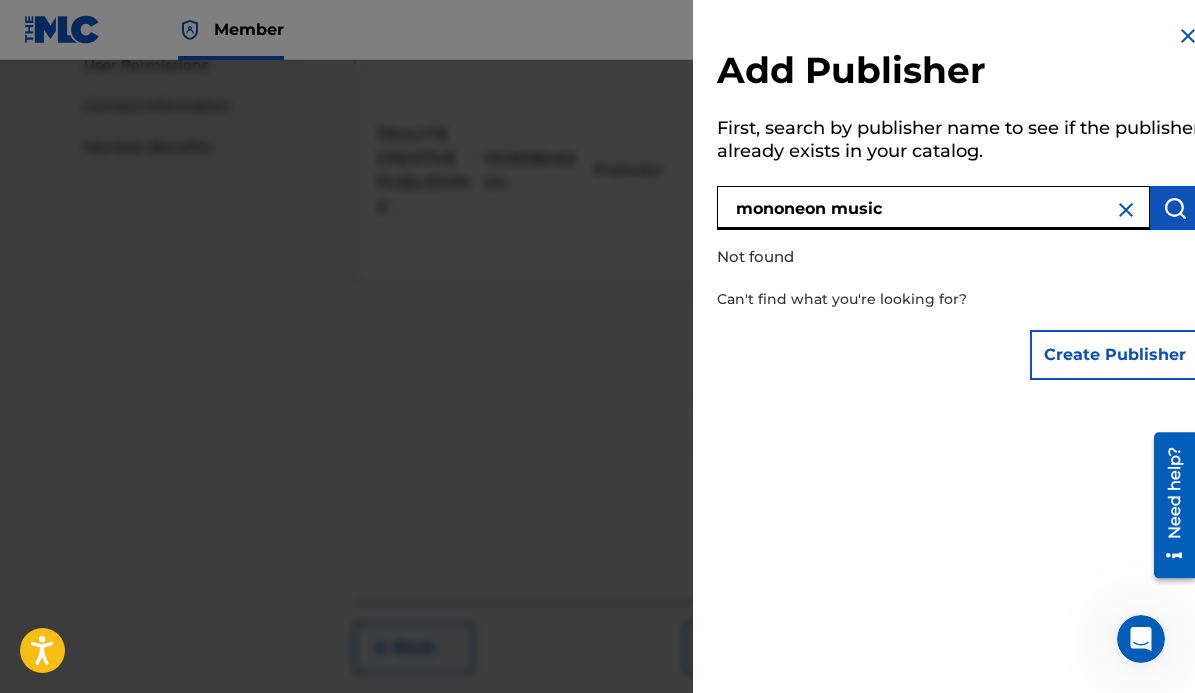 click at bounding box center (1188, 36) 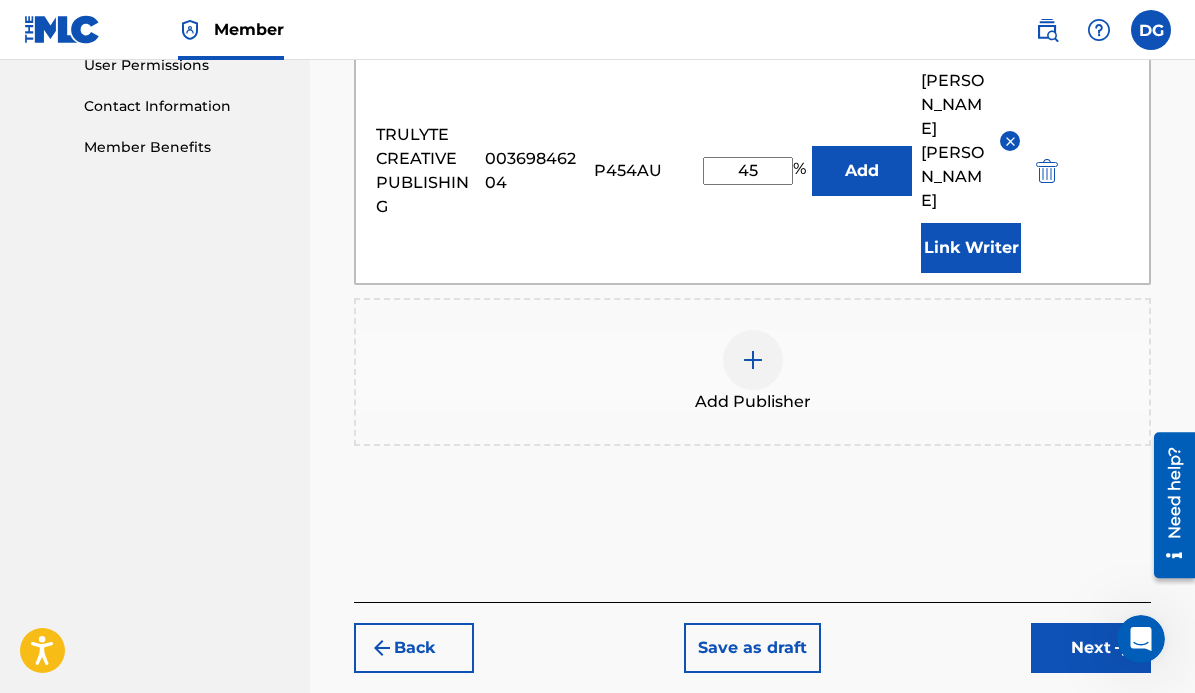 click on "Next" at bounding box center (1091, 648) 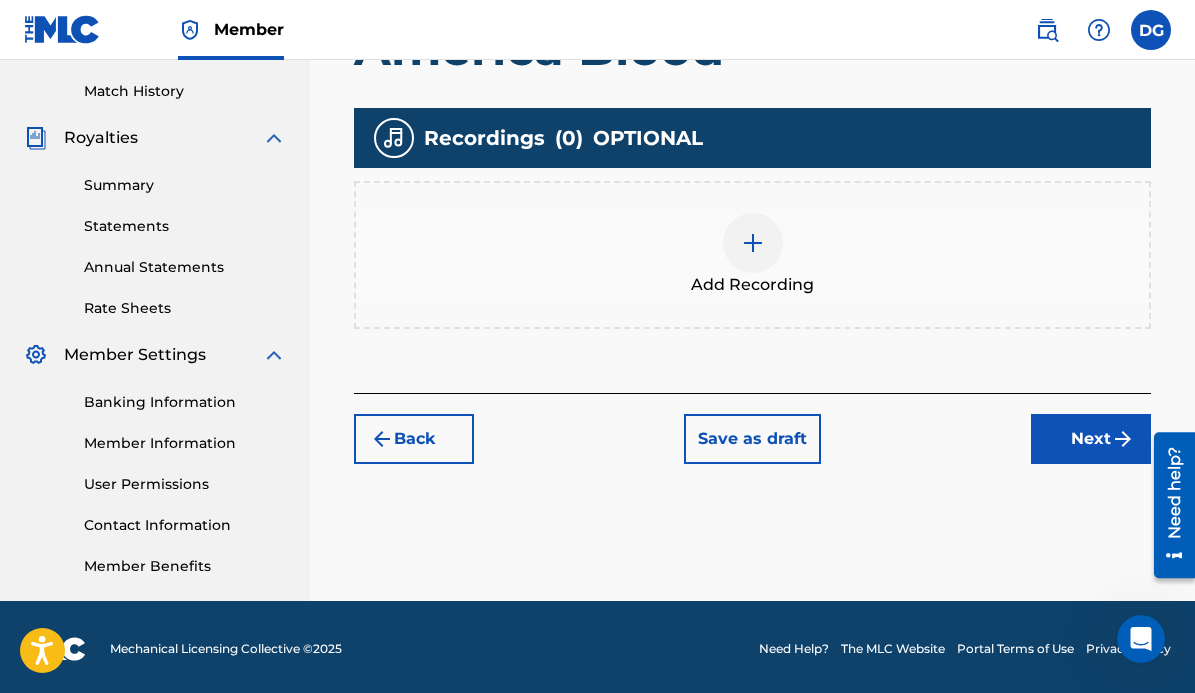 scroll, scrollTop: 546, scrollLeft: 0, axis: vertical 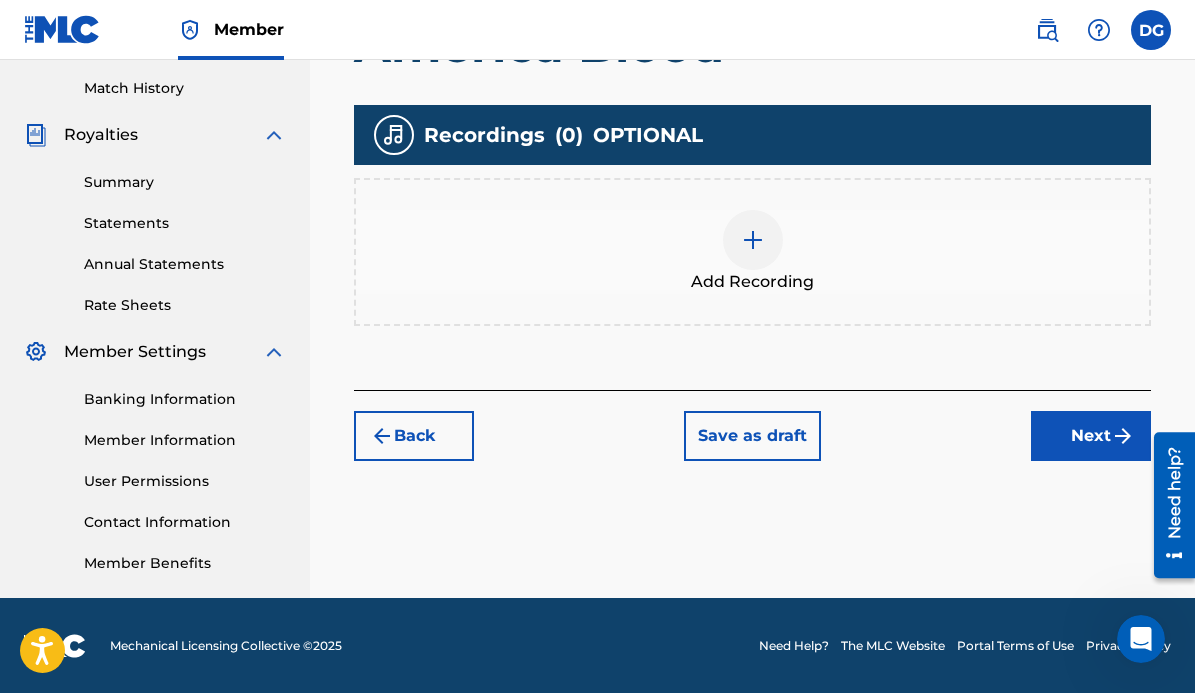 click at bounding box center (753, 240) 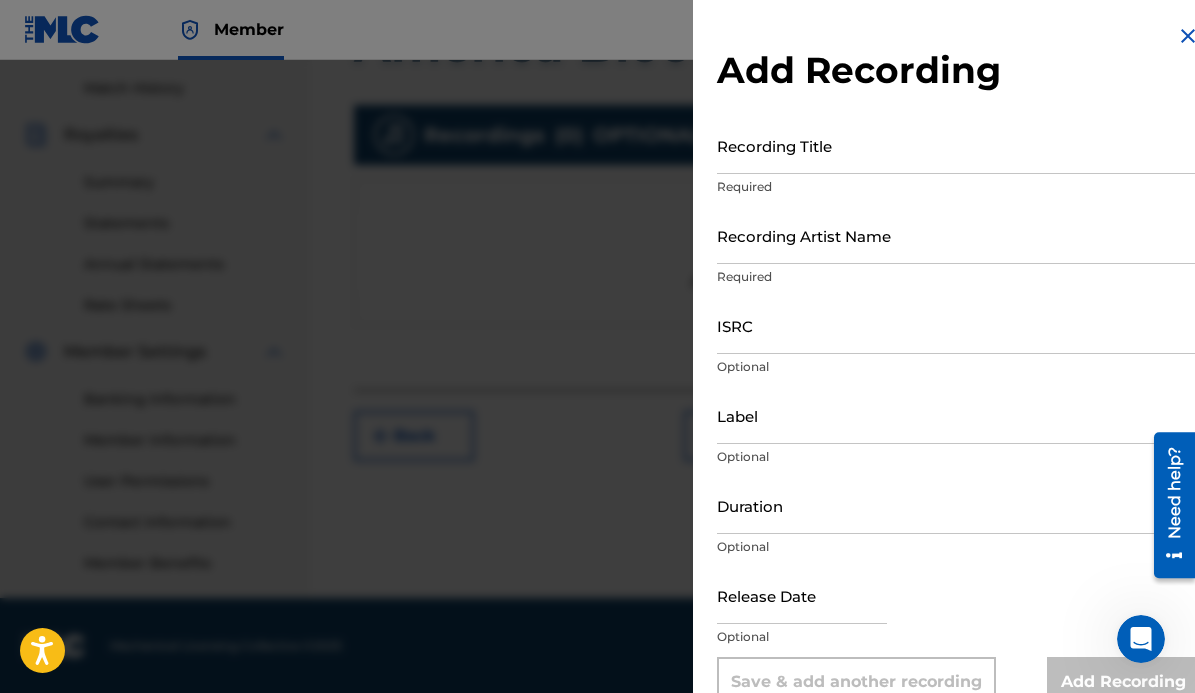 scroll, scrollTop: 1, scrollLeft: 0, axis: vertical 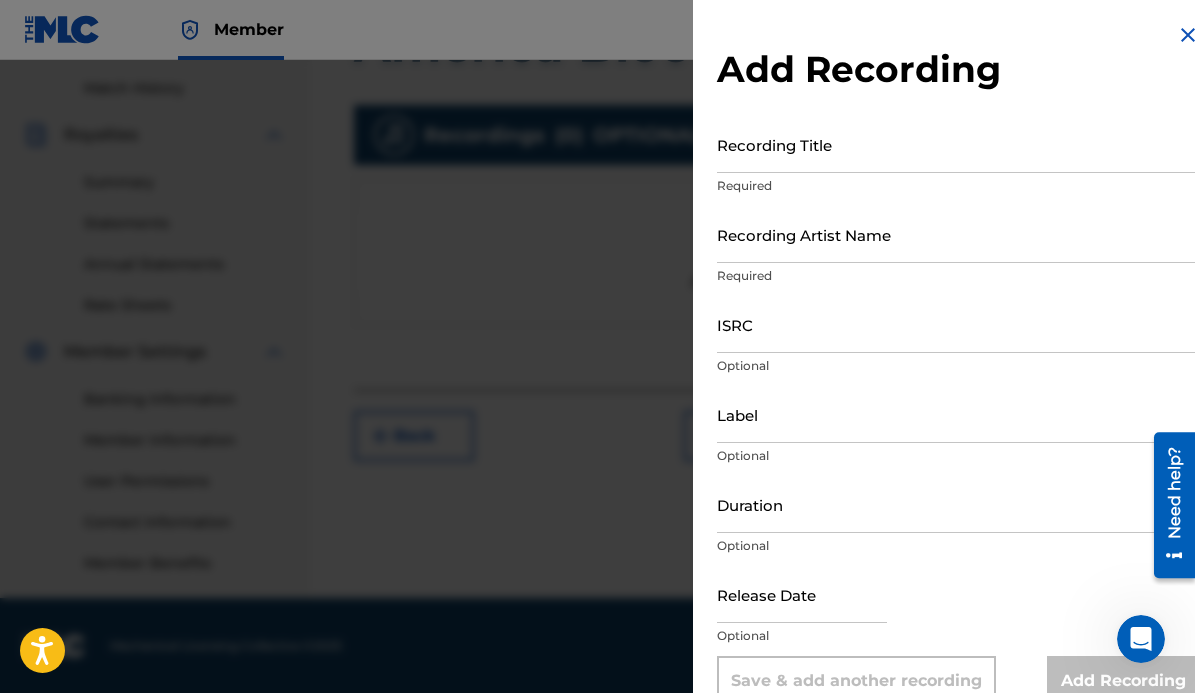 click on "Recording Title" at bounding box center [958, 144] 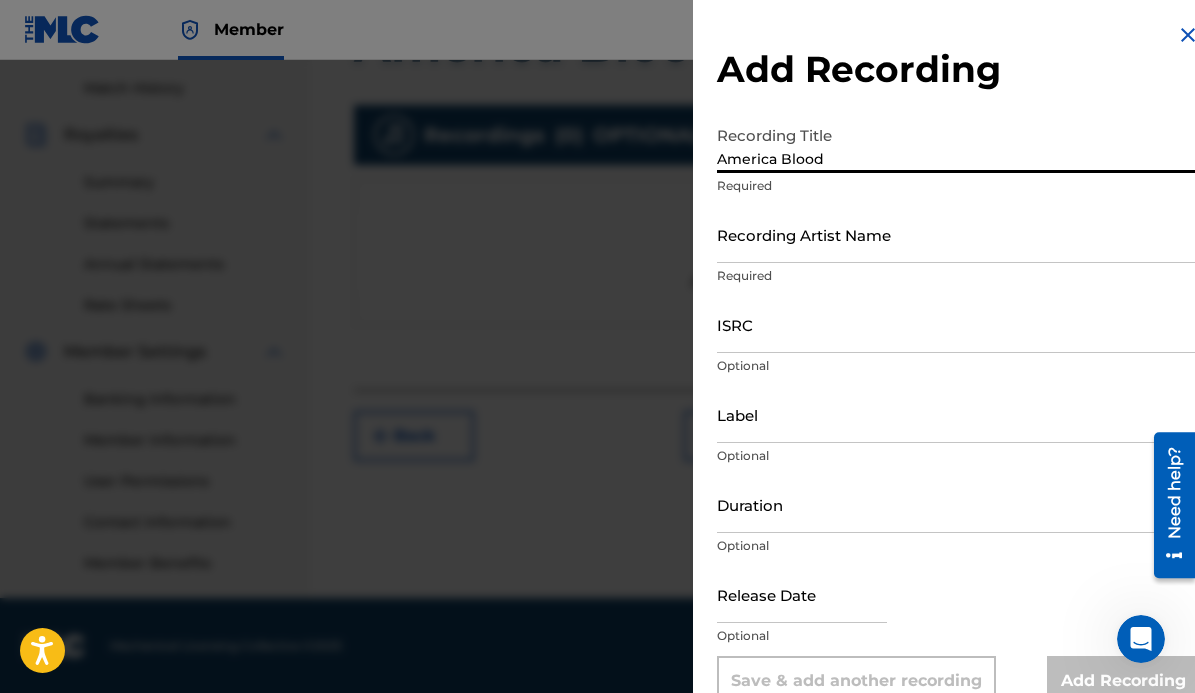type on "America Blood" 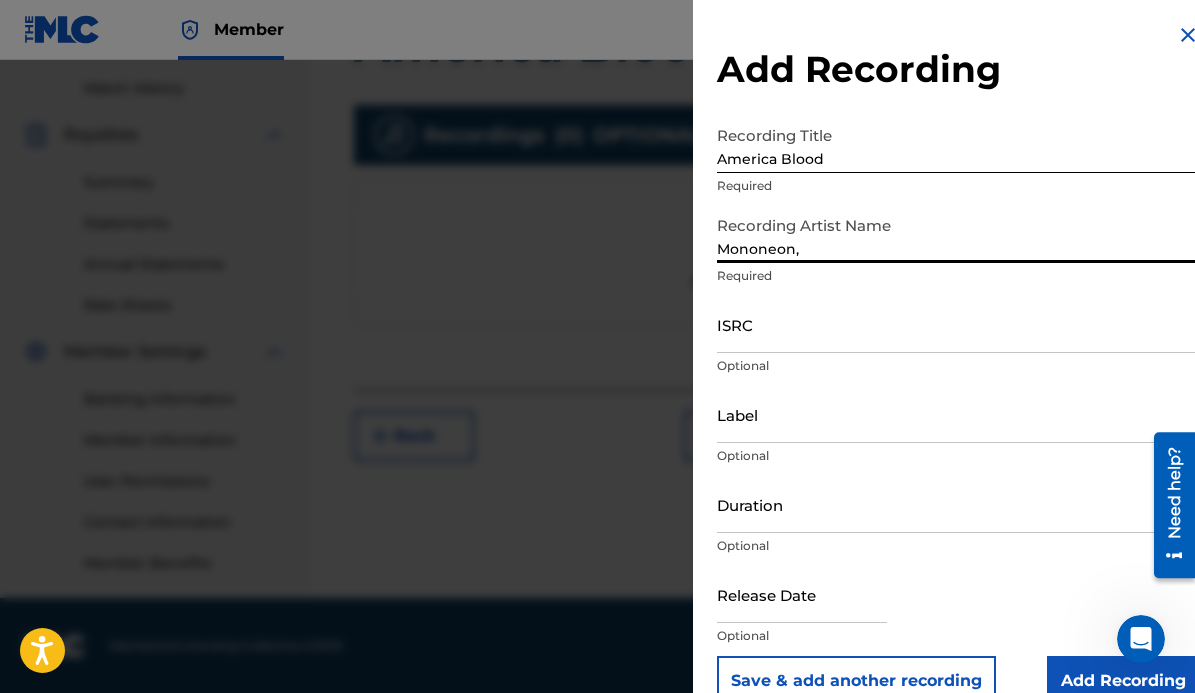 click on "Mononeon," at bounding box center (958, 234) 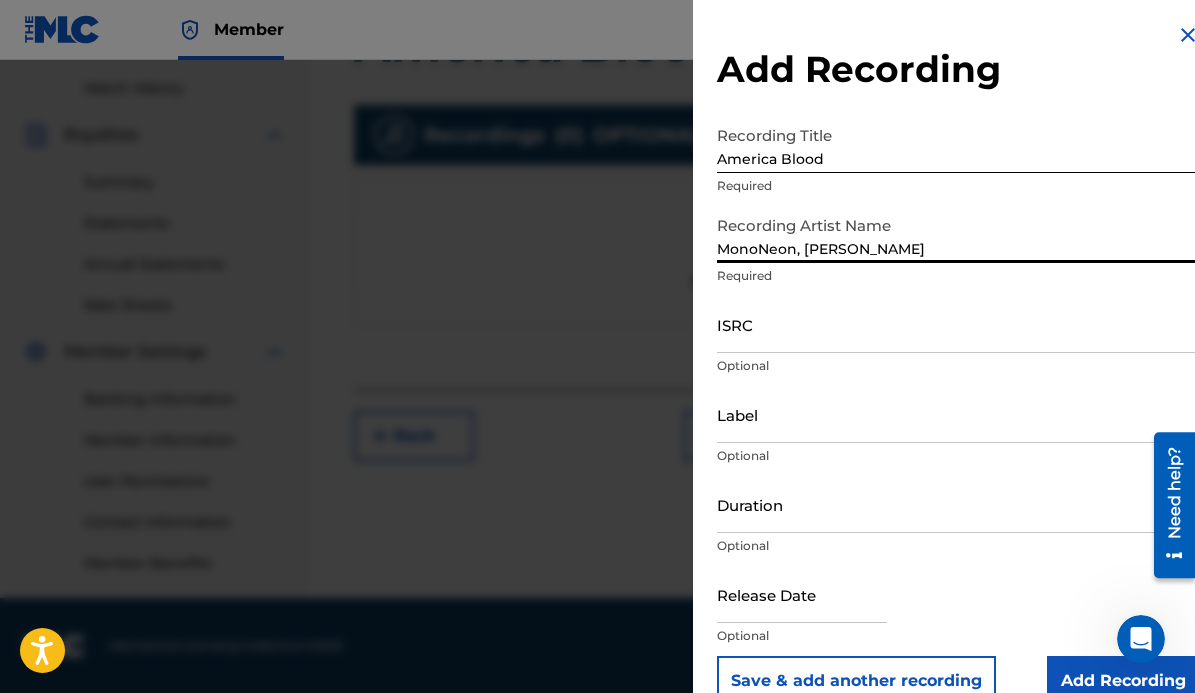type on "MonoNeon, [PERSON_NAME]" 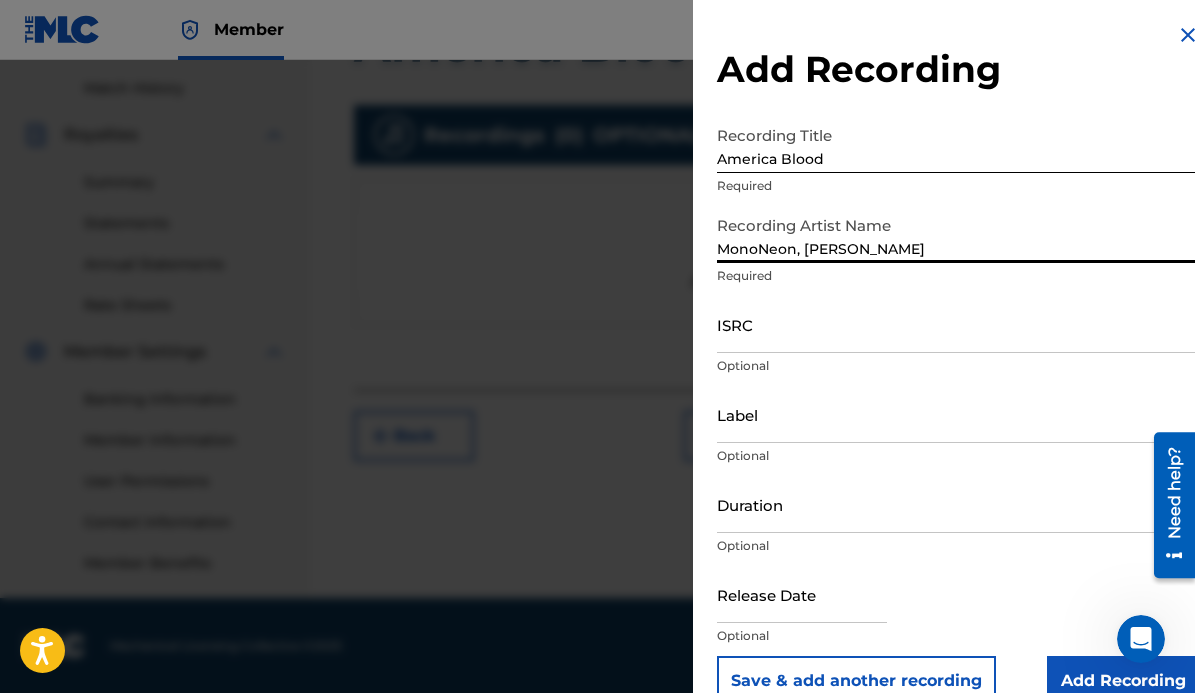 click on "ISRC" at bounding box center (958, 324) 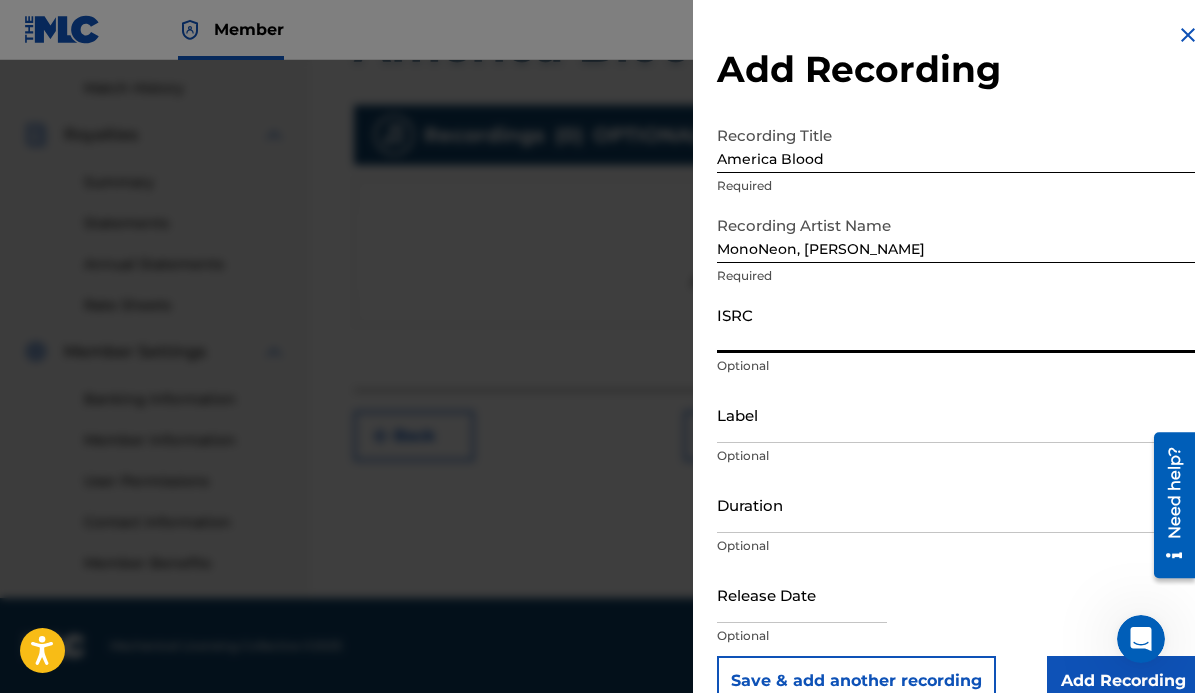 paste on "ushm91679065" 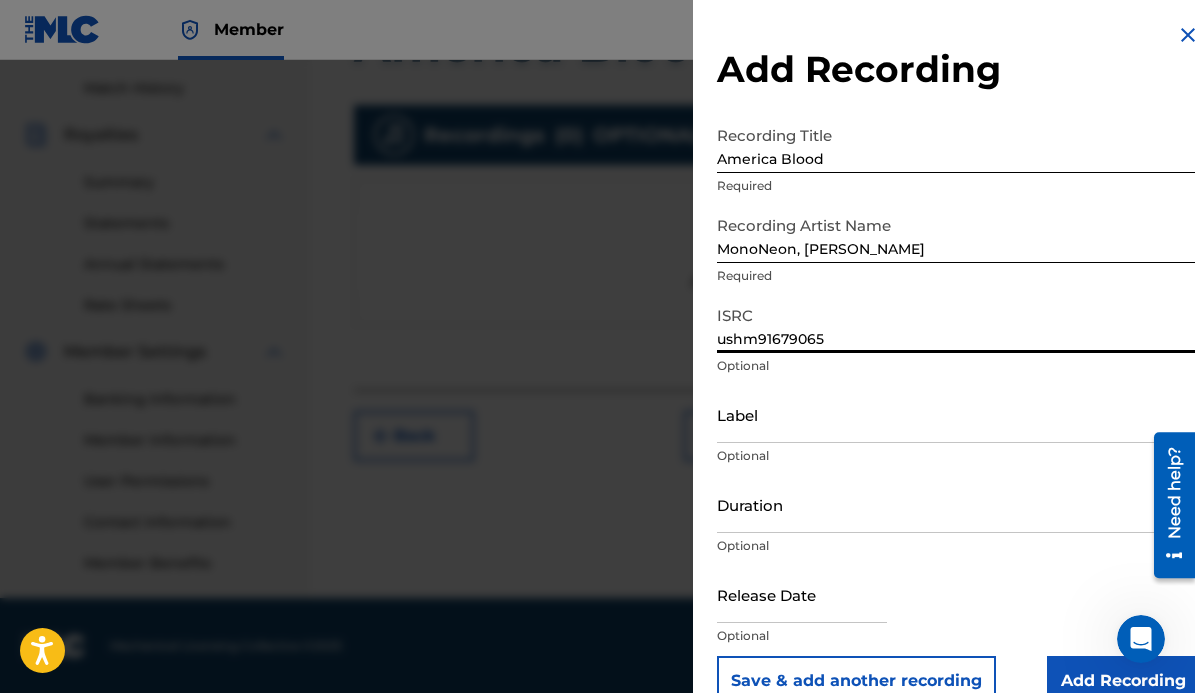 type on "ushm91679065" 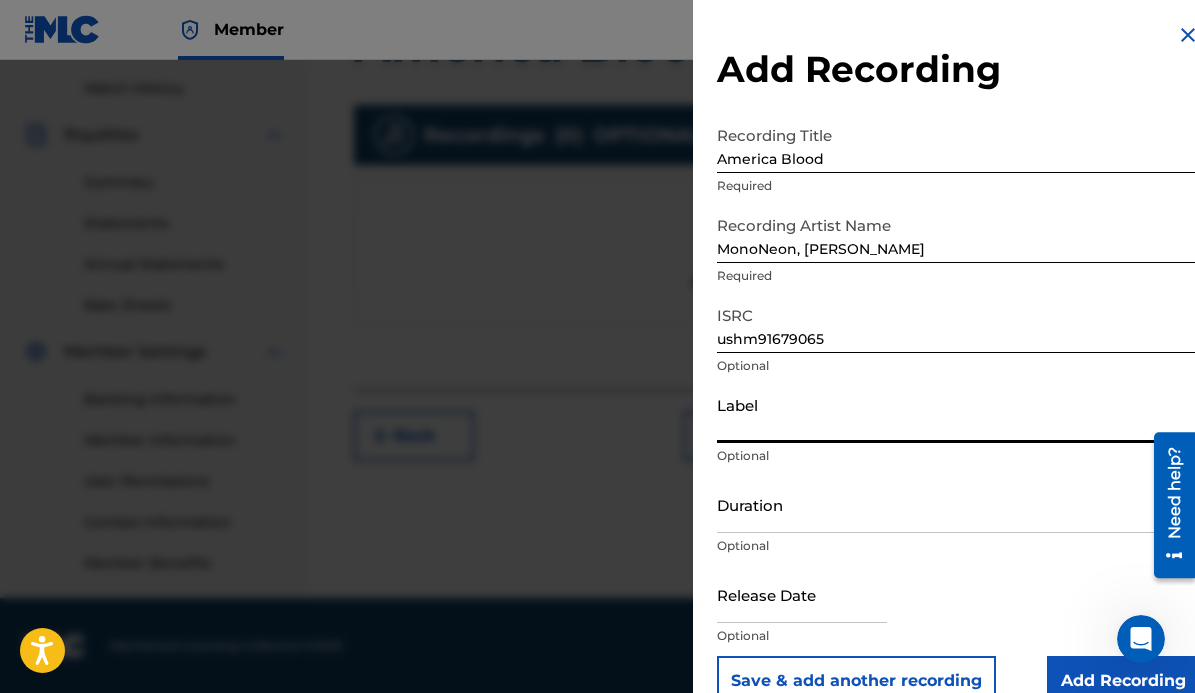click on "Label" at bounding box center (958, 414) 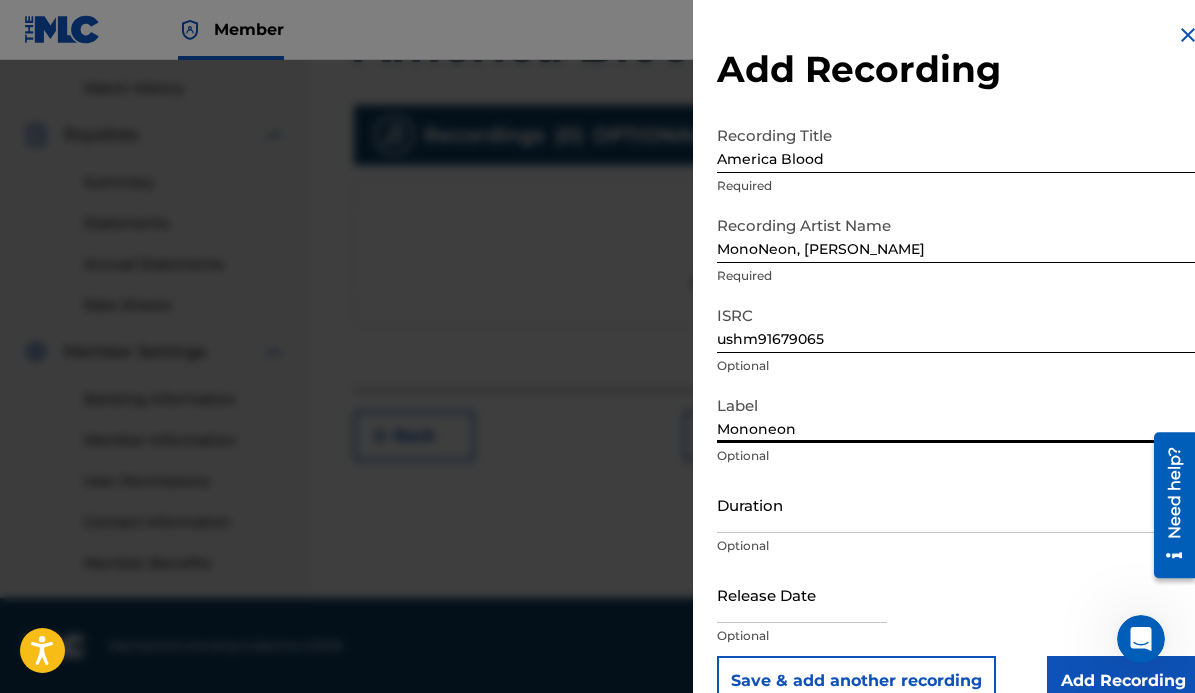 type on "Mononeon" 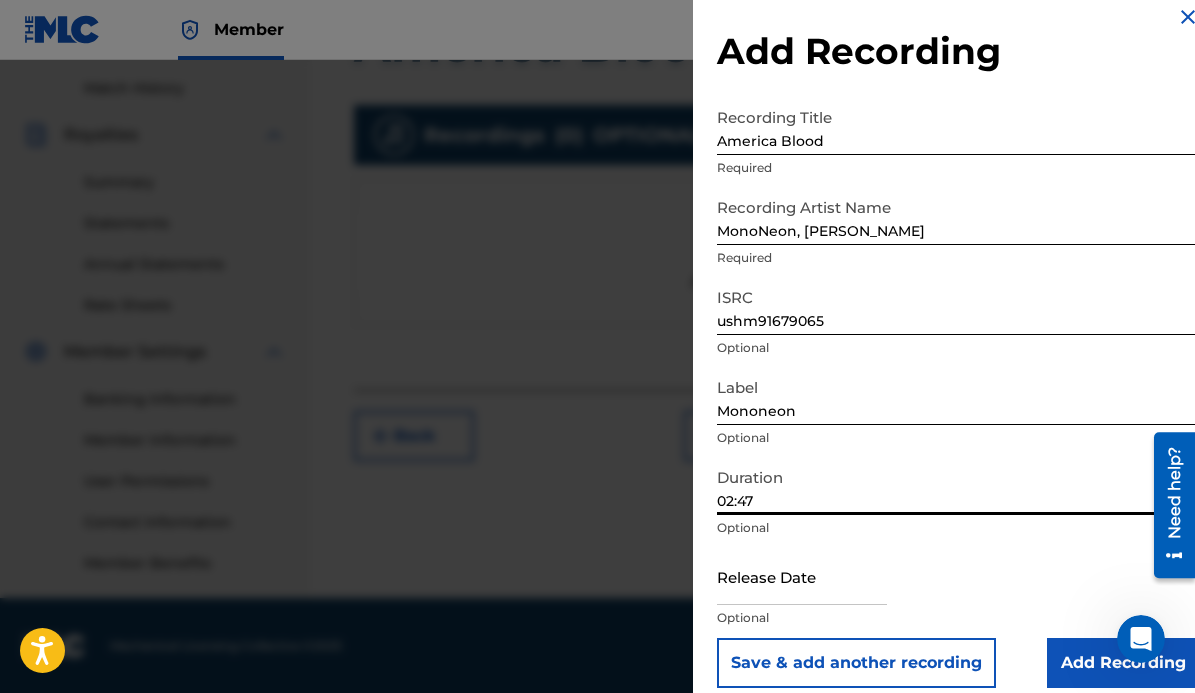 scroll, scrollTop: 37, scrollLeft: 0, axis: vertical 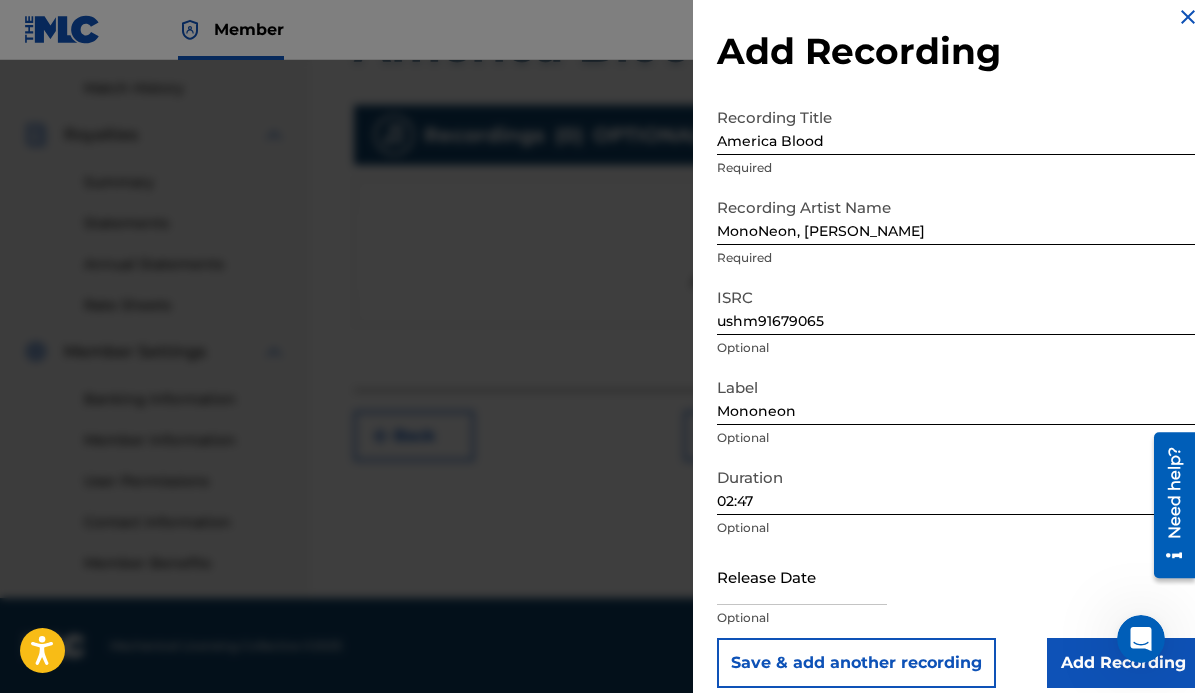 click at bounding box center (802, 576) 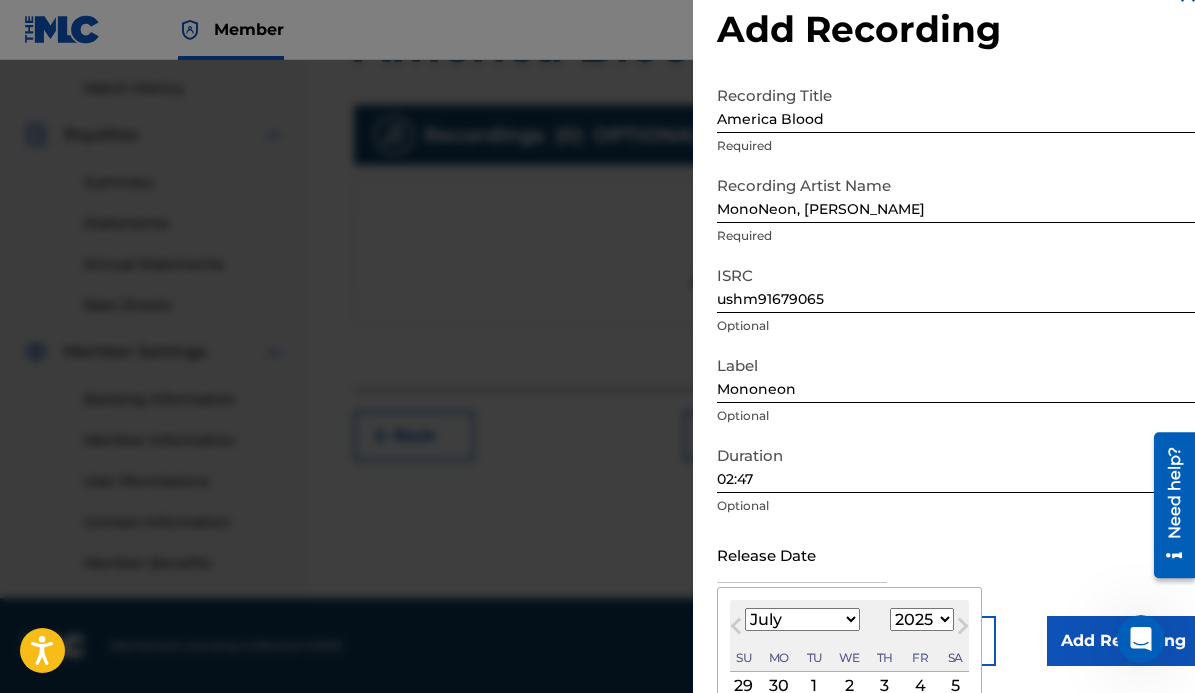 scroll, scrollTop: 42, scrollLeft: 0, axis: vertical 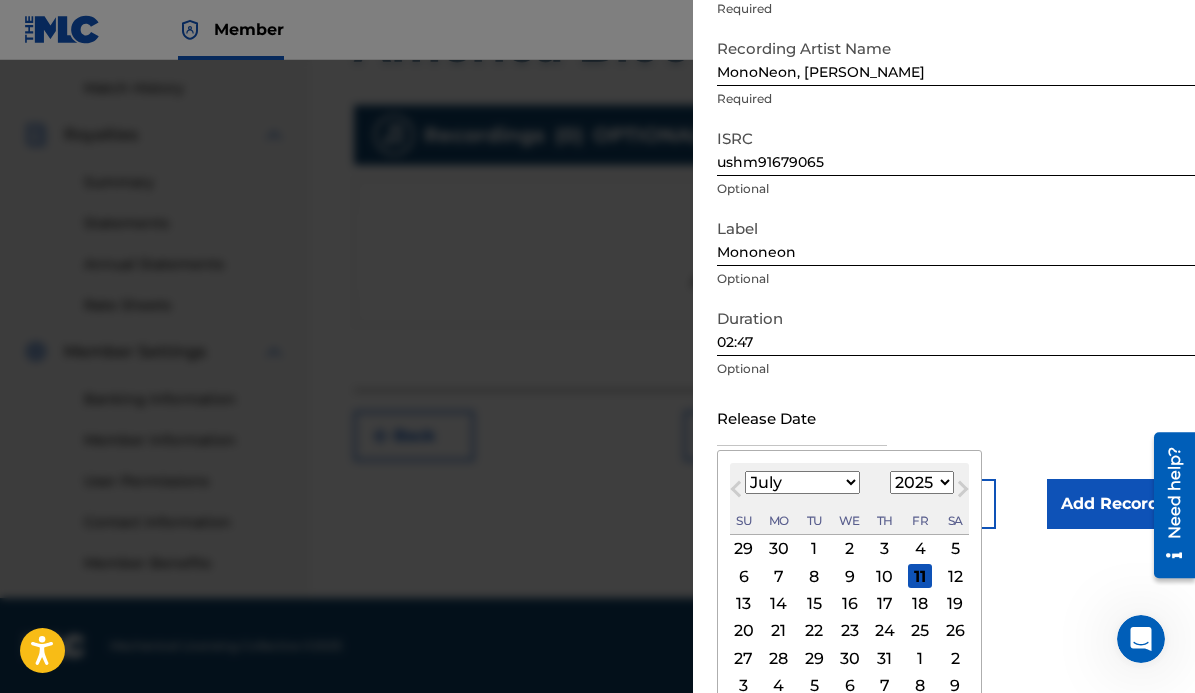 click on "1899 1900 1901 1902 1903 1904 1905 1906 1907 1908 1909 1910 1911 1912 1913 1914 1915 1916 1917 1918 1919 1920 1921 1922 1923 1924 1925 1926 1927 1928 1929 1930 1931 1932 1933 1934 1935 1936 1937 1938 1939 1940 1941 1942 1943 1944 1945 1946 1947 1948 1949 1950 1951 1952 1953 1954 1955 1956 1957 1958 1959 1960 1961 1962 1963 1964 1965 1966 1967 1968 1969 1970 1971 1972 1973 1974 1975 1976 1977 1978 1979 1980 1981 1982 1983 1984 1985 1986 1987 1988 1989 1990 1991 1992 1993 1994 1995 1996 1997 1998 1999 2000 2001 2002 2003 2004 2005 2006 2007 2008 2009 2010 2011 2012 2013 2014 2015 2016 2017 2018 2019 2020 2021 2022 2023 2024 2025 2026 2027 2028 2029 2030 2031 2032 2033 2034 2035 2036 2037 2038 2039 2040 2041 2042 2043 2044 2045 2046 2047 2048 2049 2050 2051 2052 2053 2054 2055 2056 2057 2058 2059 2060 2061 2062 2063 2064 2065 2066 2067 2068 2069 2070 2071 2072 2073 2074 2075 2076 2077 2078 2079 2080 2081 2082 2083 2084 2085 2086 2087 2088 2089 2090 2091 2092 2093 2094 2095 2096 2097 2098 2099 2100" at bounding box center [922, 482] 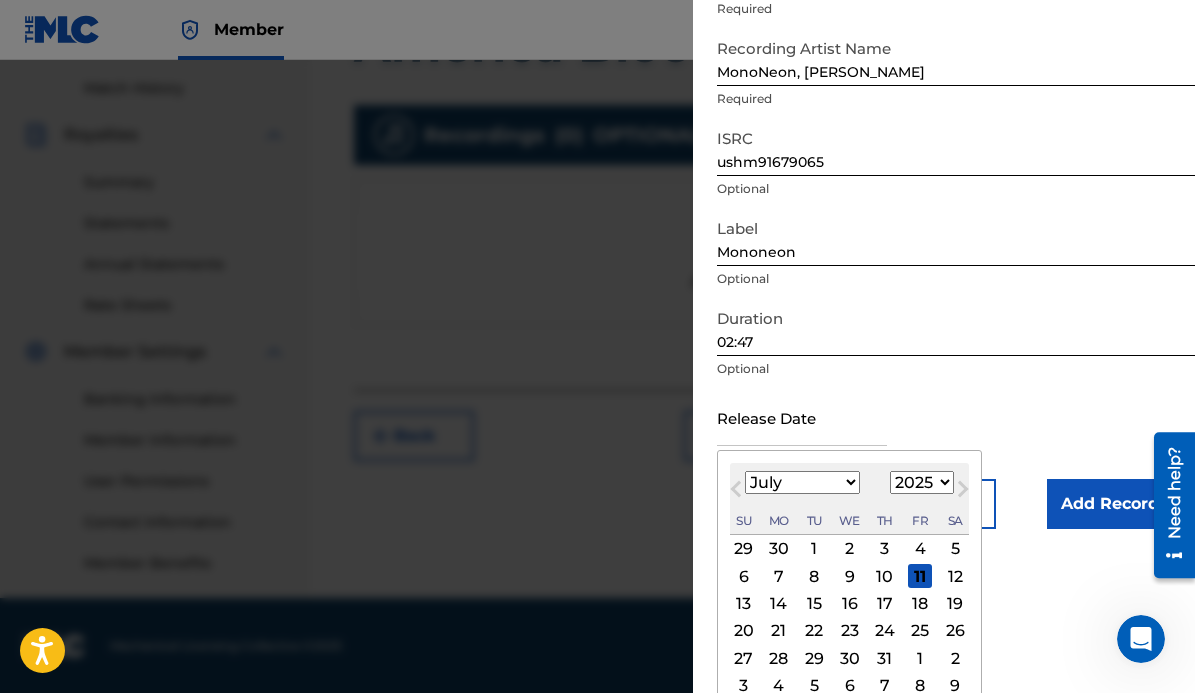 click on "1899 1900 1901 1902 1903 1904 1905 1906 1907 1908 1909 1910 1911 1912 1913 1914 1915 1916 1917 1918 1919 1920 1921 1922 1923 1924 1925 1926 1927 1928 1929 1930 1931 1932 1933 1934 1935 1936 1937 1938 1939 1940 1941 1942 1943 1944 1945 1946 1947 1948 1949 1950 1951 1952 1953 1954 1955 1956 1957 1958 1959 1960 1961 1962 1963 1964 1965 1966 1967 1968 1969 1970 1971 1972 1973 1974 1975 1976 1977 1978 1979 1980 1981 1982 1983 1984 1985 1986 1987 1988 1989 1990 1991 1992 1993 1994 1995 1996 1997 1998 1999 2000 2001 2002 2003 2004 2005 2006 2007 2008 2009 2010 2011 2012 2013 2014 2015 2016 2017 2018 2019 2020 2021 2022 2023 2024 2025 2026 2027 2028 2029 2030 2031 2032 2033 2034 2035 2036 2037 2038 2039 2040 2041 2042 2043 2044 2045 2046 2047 2048 2049 2050 2051 2052 2053 2054 2055 2056 2057 2058 2059 2060 2061 2062 2063 2064 2065 2066 2067 2068 2069 2070 2071 2072 2073 2074 2075 2076 2077 2078 2079 2080 2081 2082 2083 2084 2085 2086 2087 2088 2089 2090 2091 2092 2093 2094 2095 2096 2097 2098 2099 2100" at bounding box center (922, 482) 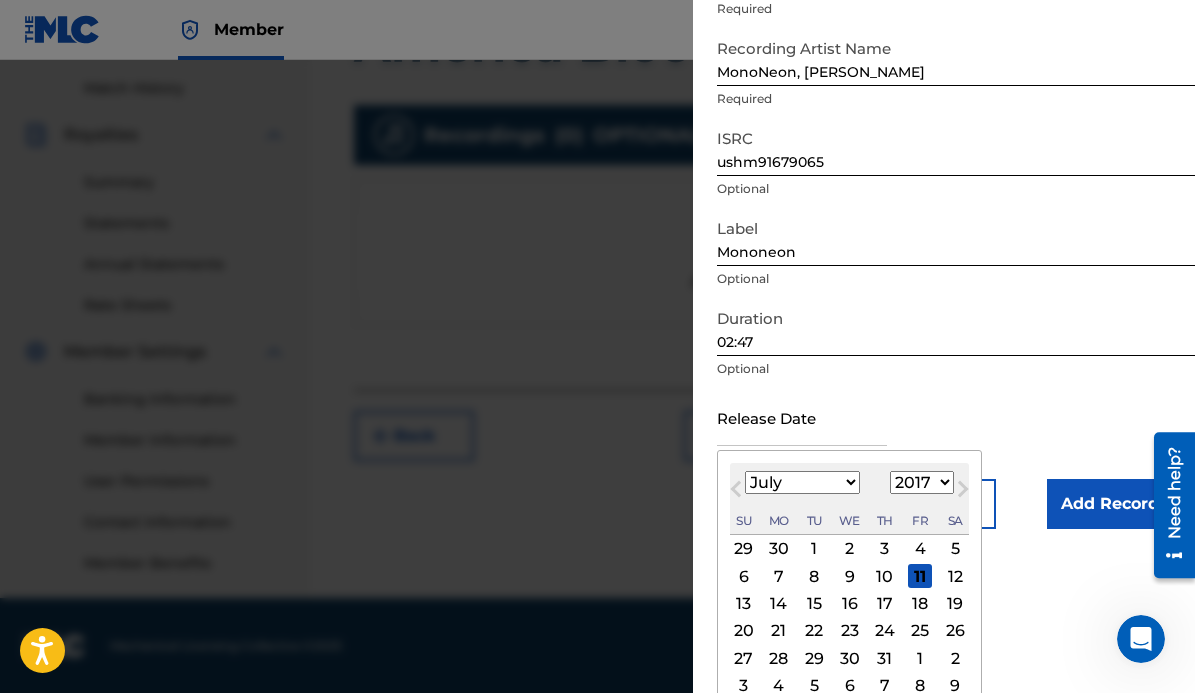 click on "1899 1900 1901 1902 1903 1904 1905 1906 1907 1908 1909 1910 1911 1912 1913 1914 1915 1916 1917 1918 1919 1920 1921 1922 1923 1924 1925 1926 1927 1928 1929 1930 1931 1932 1933 1934 1935 1936 1937 1938 1939 1940 1941 1942 1943 1944 1945 1946 1947 1948 1949 1950 1951 1952 1953 1954 1955 1956 1957 1958 1959 1960 1961 1962 1963 1964 1965 1966 1967 1968 1969 1970 1971 1972 1973 1974 1975 1976 1977 1978 1979 1980 1981 1982 1983 1984 1985 1986 1987 1988 1989 1990 1991 1992 1993 1994 1995 1996 1997 1998 1999 2000 2001 2002 2003 2004 2005 2006 2007 2008 2009 2010 2011 2012 2013 2014 2015 2016 2017 2018 2019 2020 2021 2022 2023 2024 2025 2026 2027 2028 2029 2030 2031 2032 2033 2034 2035 2036 2037 2038 2039 2040 2041 2042 2043 2044 2045 2046 2047 2048 2049 2050 2051 2052 2053 2054 2055 2056 2057 2058 2059 2060 2061 2062 2063 2064 2065 2066 2067 2068 2069 2070 2071 2072 2073 2074 2075 2076 2077 2078 2079 2080 2081 2082 2083 2084 2085 2086 2087 2088 2089 2090 2091 2092 2093 2094 2095 2096 2097 2098 2099 2100" at bounding box center (922, 482) 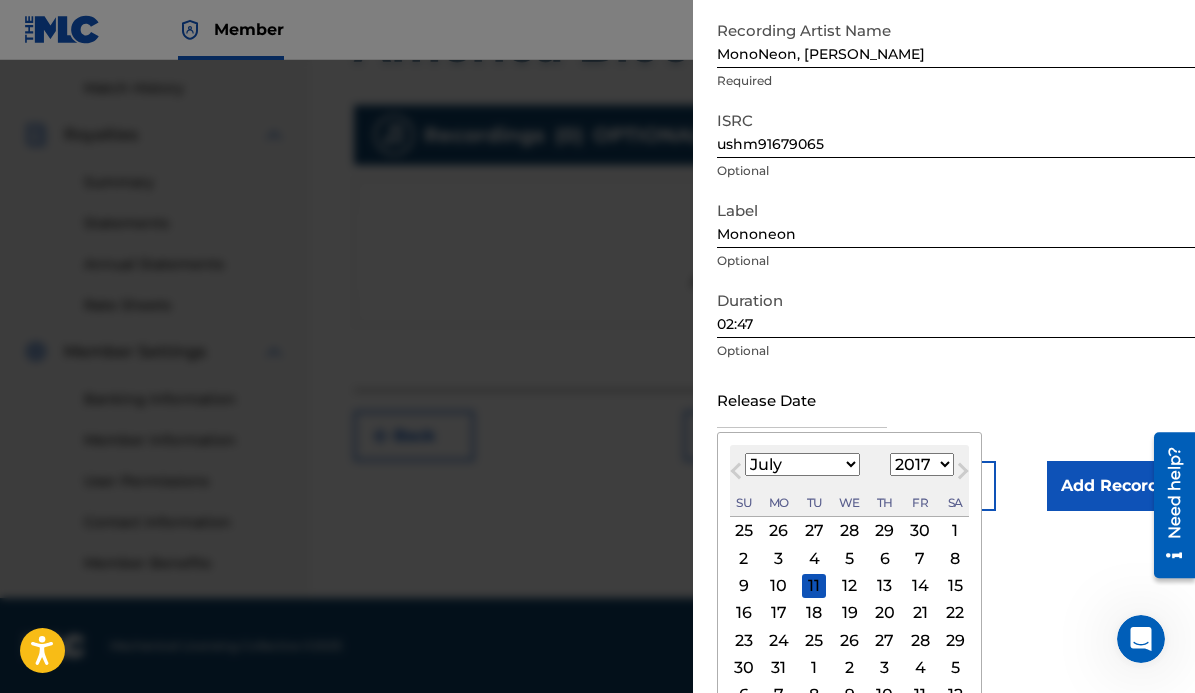 click on "January February March April May June July August September October November December" at bounding box center (802, 464) 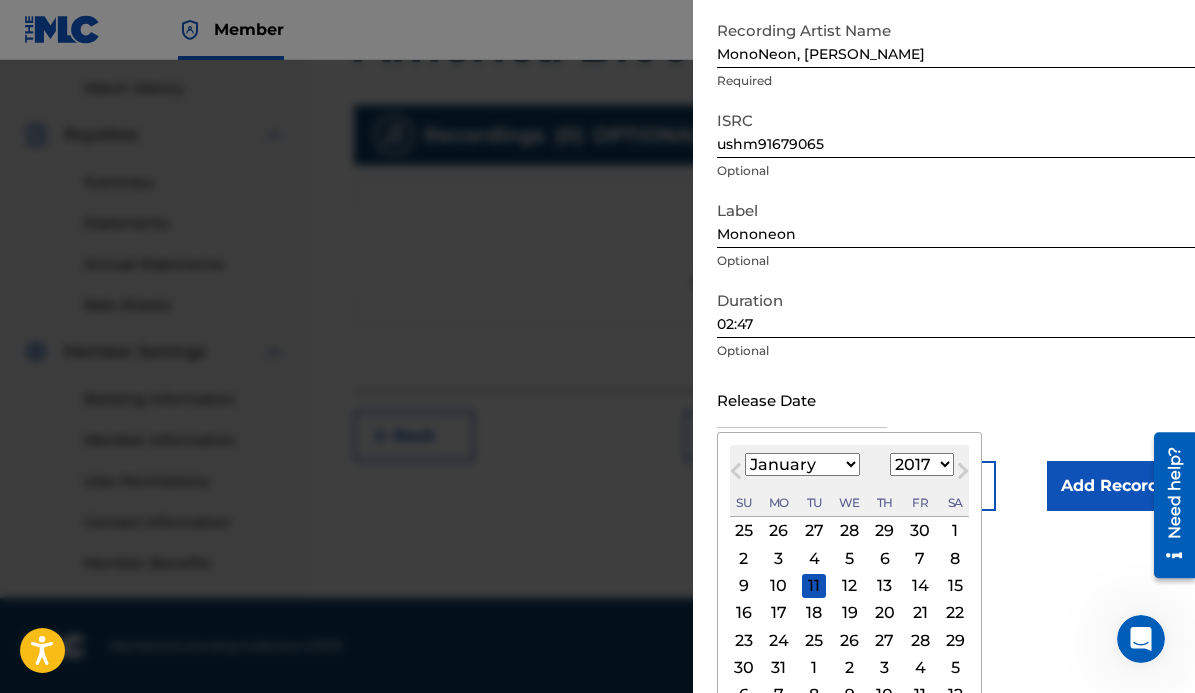 click on "January February March April May June July August September October November December" at bounding box center (802, 464) 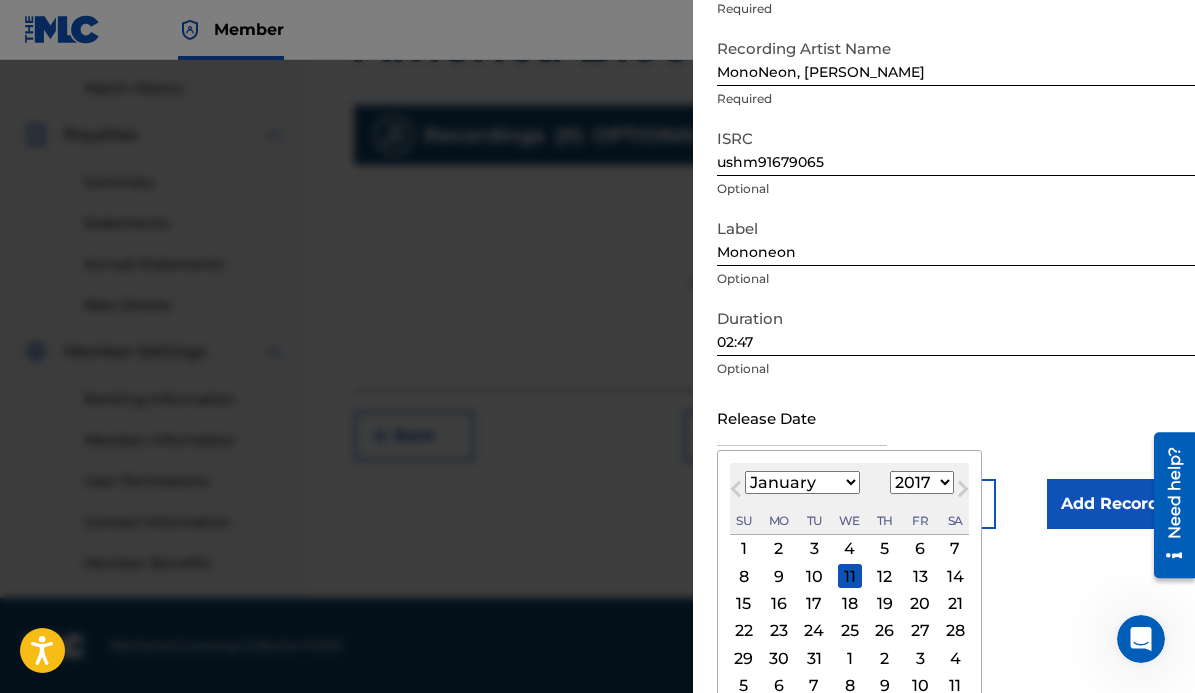 click on "2" at bounding box center [779, 549] 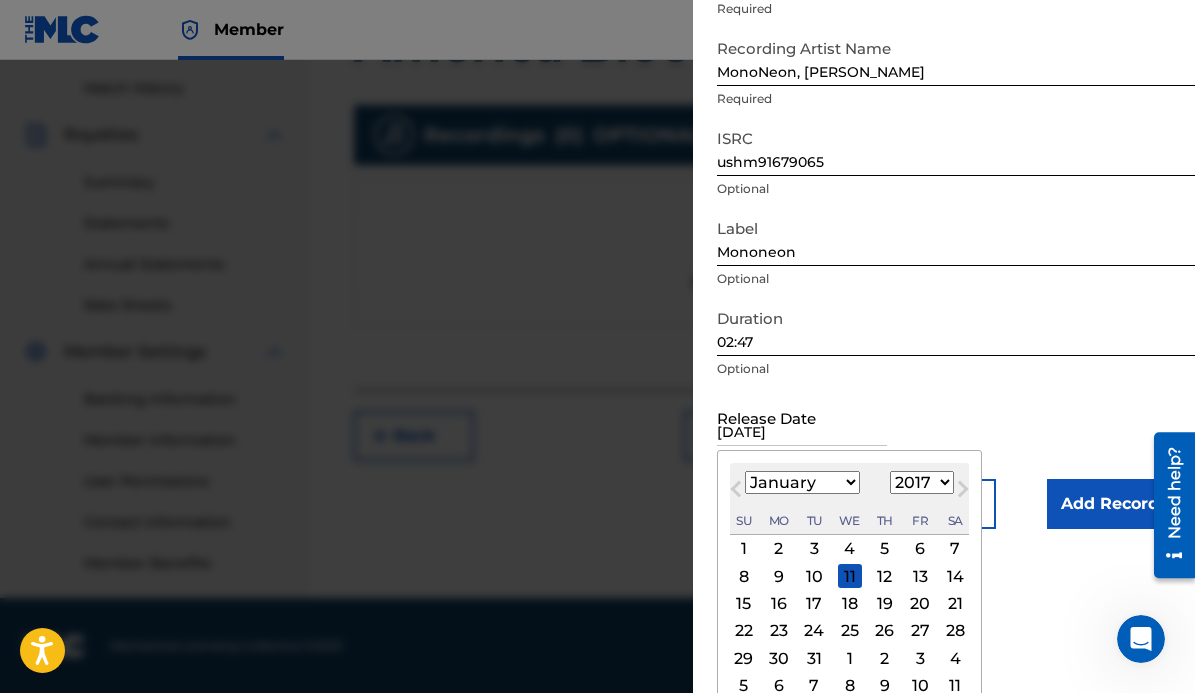 scroll, scrollTop: 37, scrollLeft: 0, axis: vertical 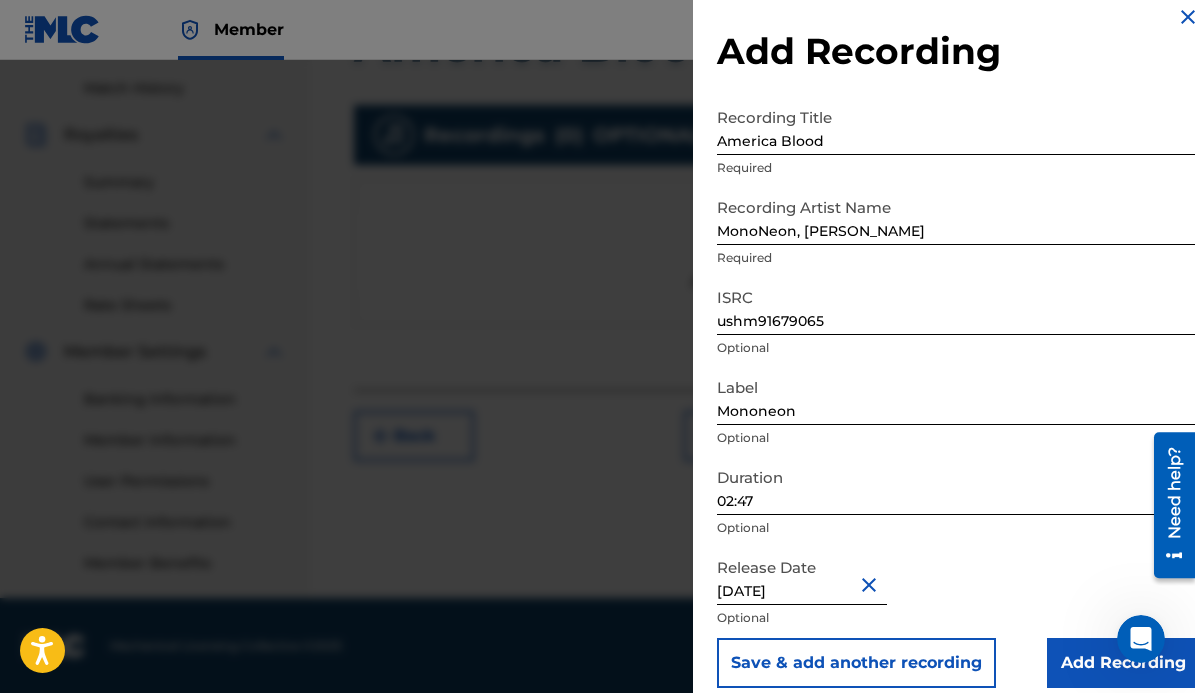 click on "Add Recording" at bounding box center [1123, 663] 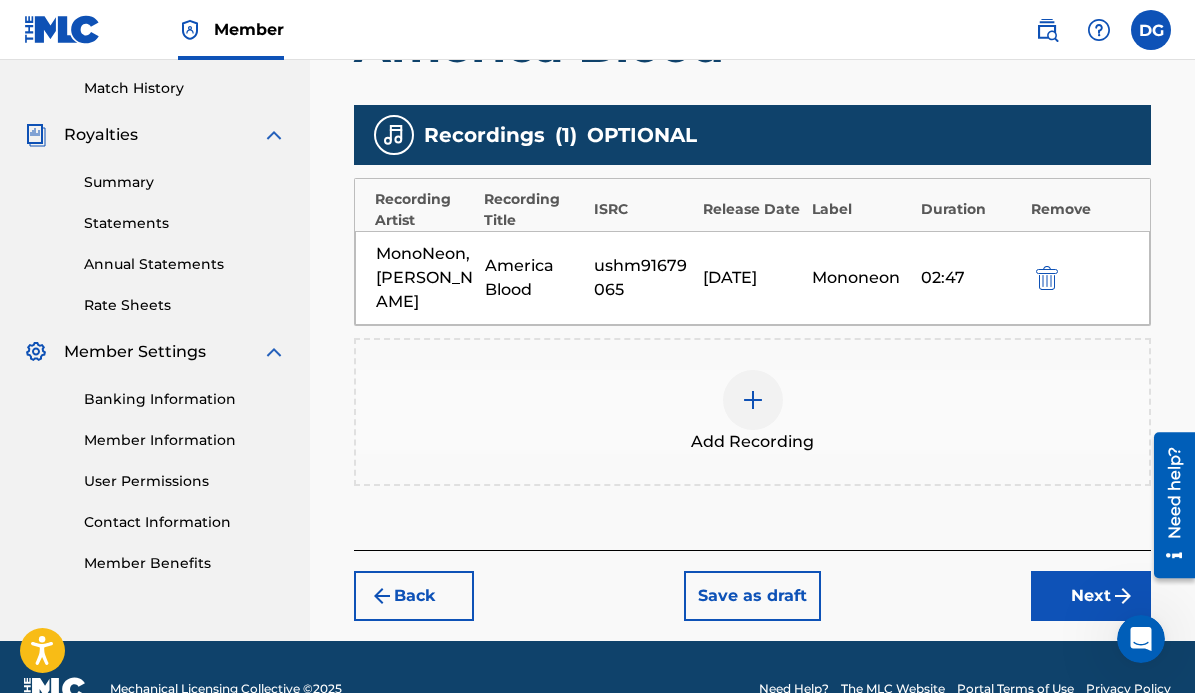 click on "Next" at bounding box center (1091, 596) 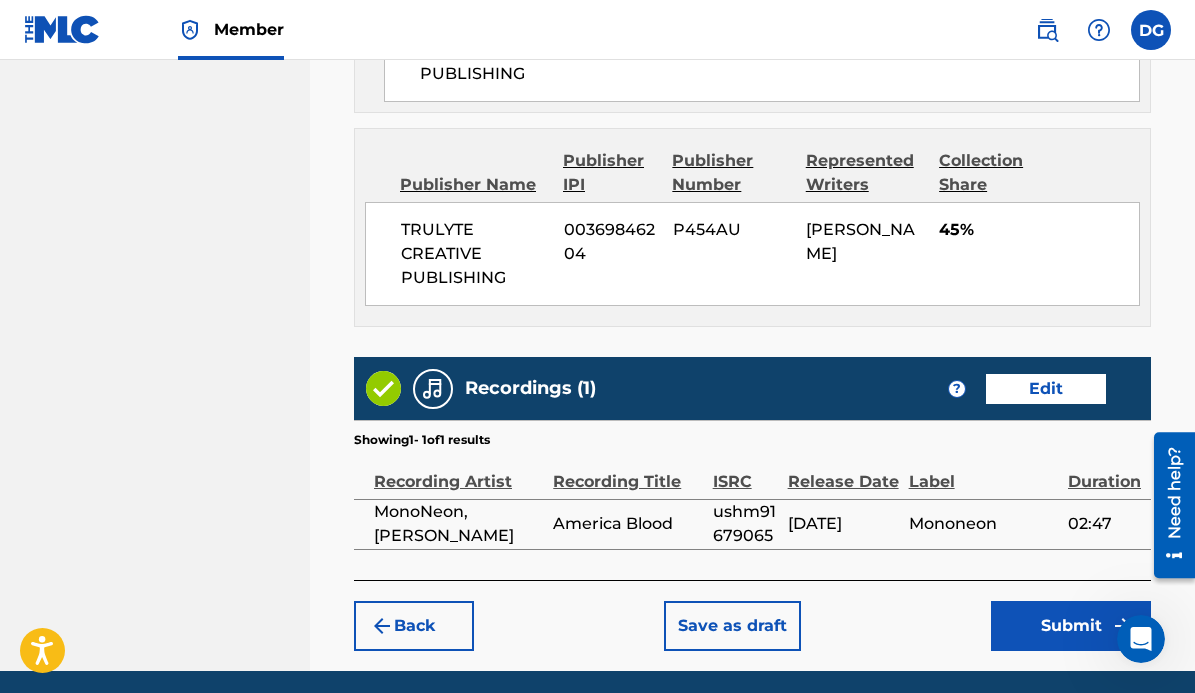 scroll, scrollTop: 1475, scrollLeft: 0, axis: vertical 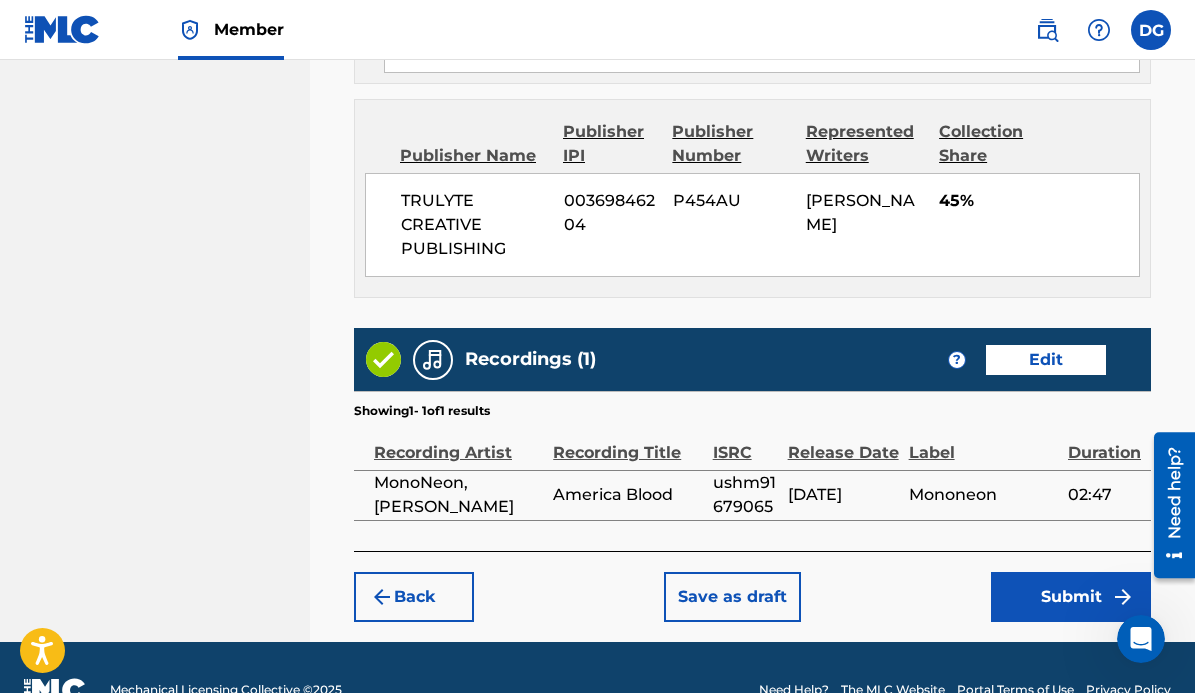 click on "Submit" at bounding box center (1071, 597) 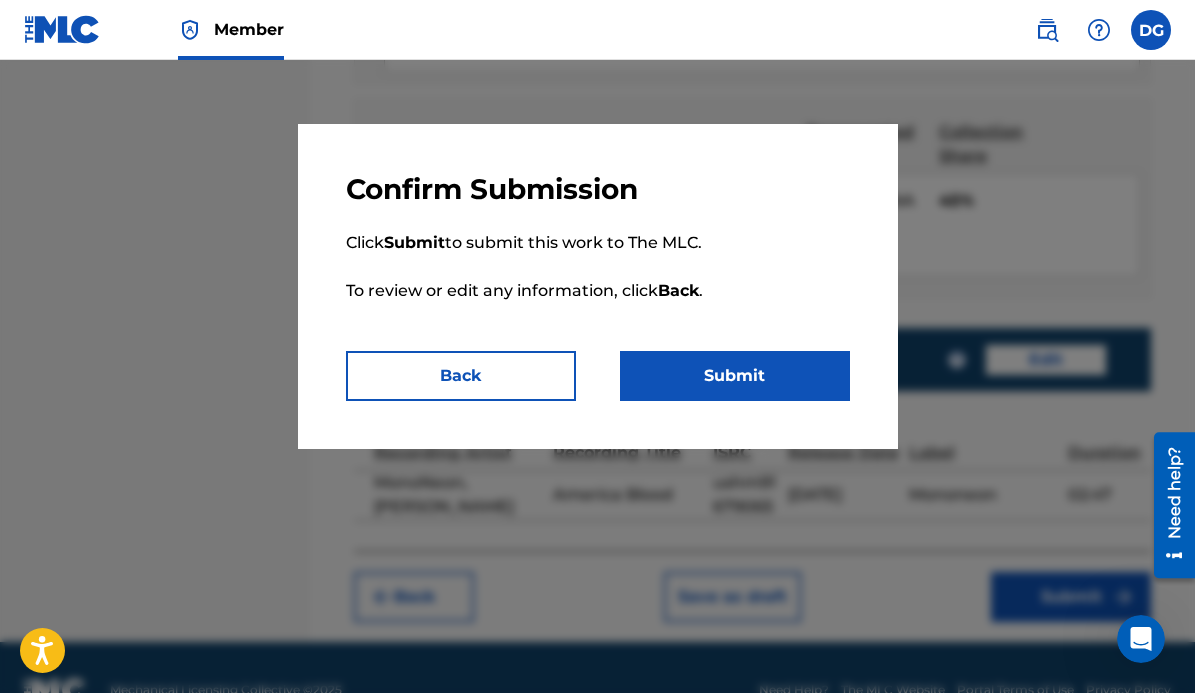 click on "Submit" at bounding box center [735, 376] 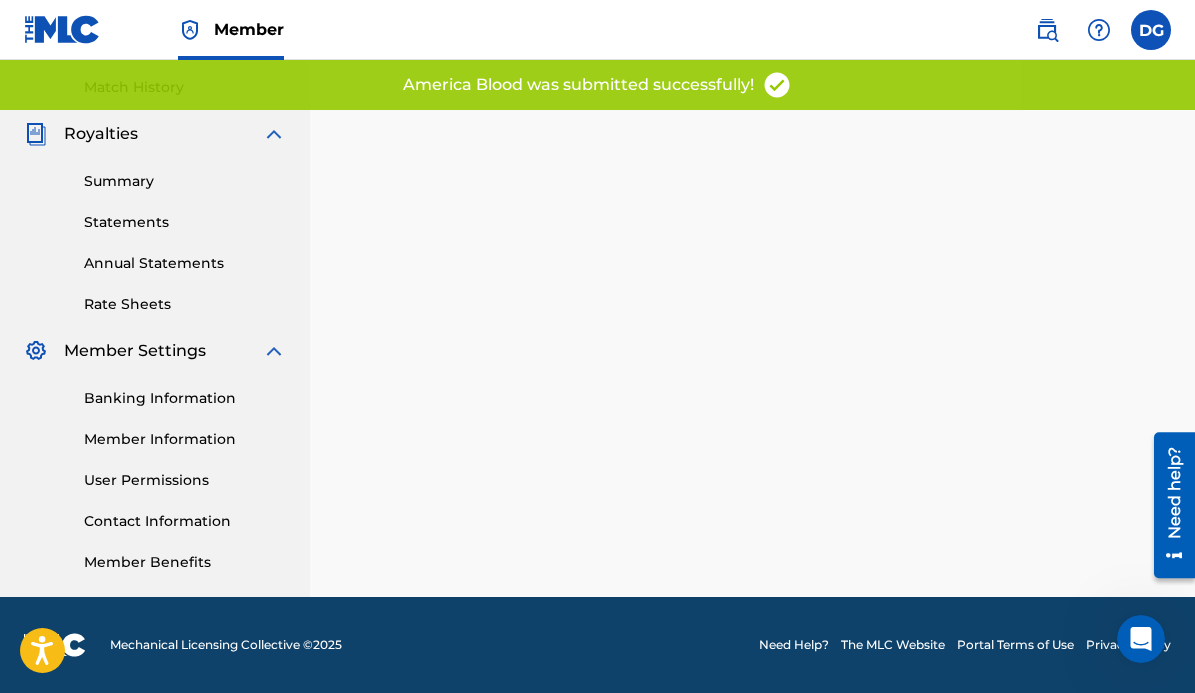 scroll, scrollTop: 0, scrollLeft: 0, axis: both 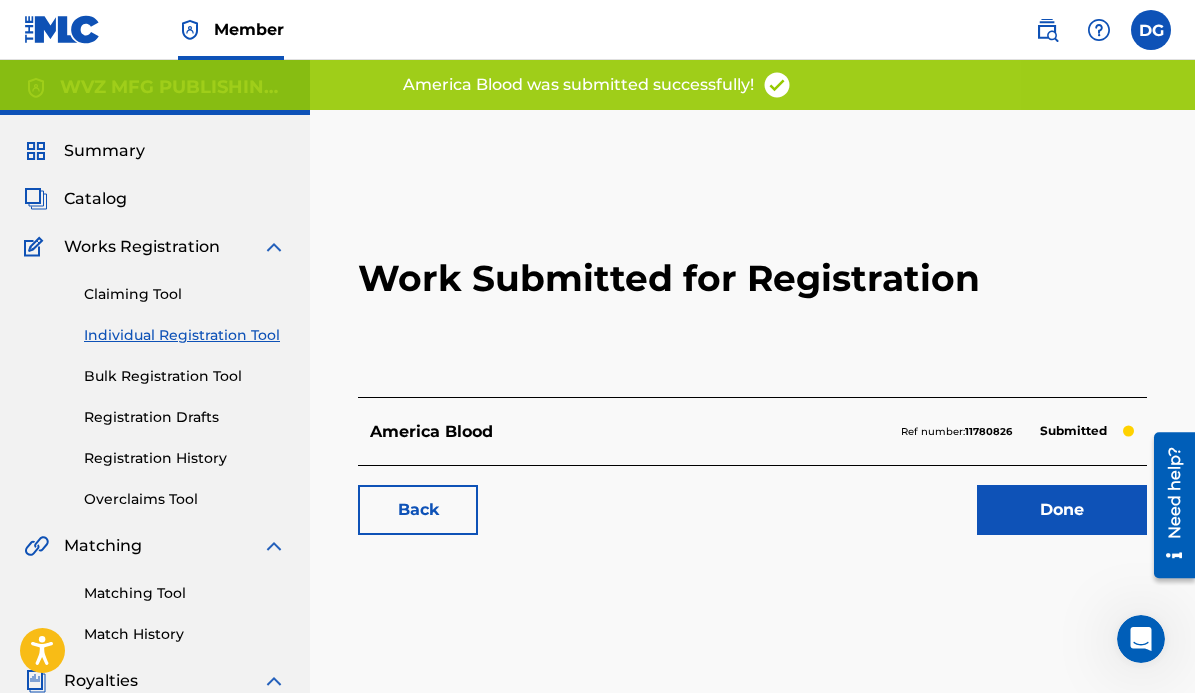 click on "Done" at bounding box center [1062, 510] 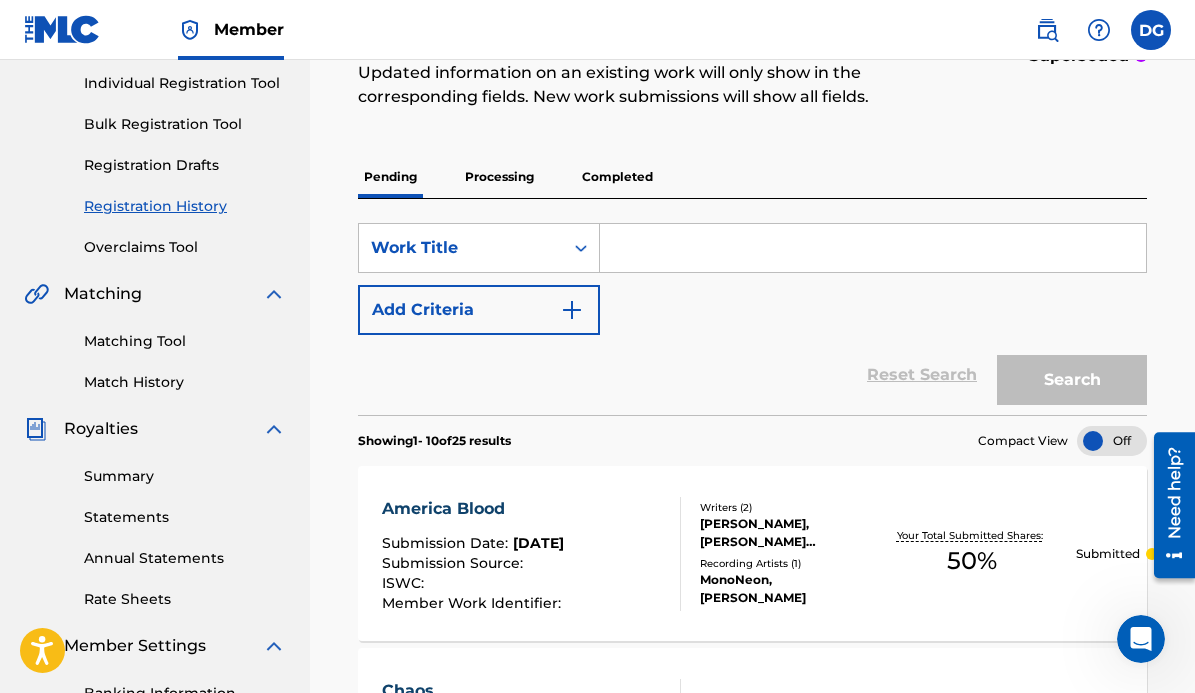 scroll, scrollTop: 251, scrollLeft: 0, axis: vertical 